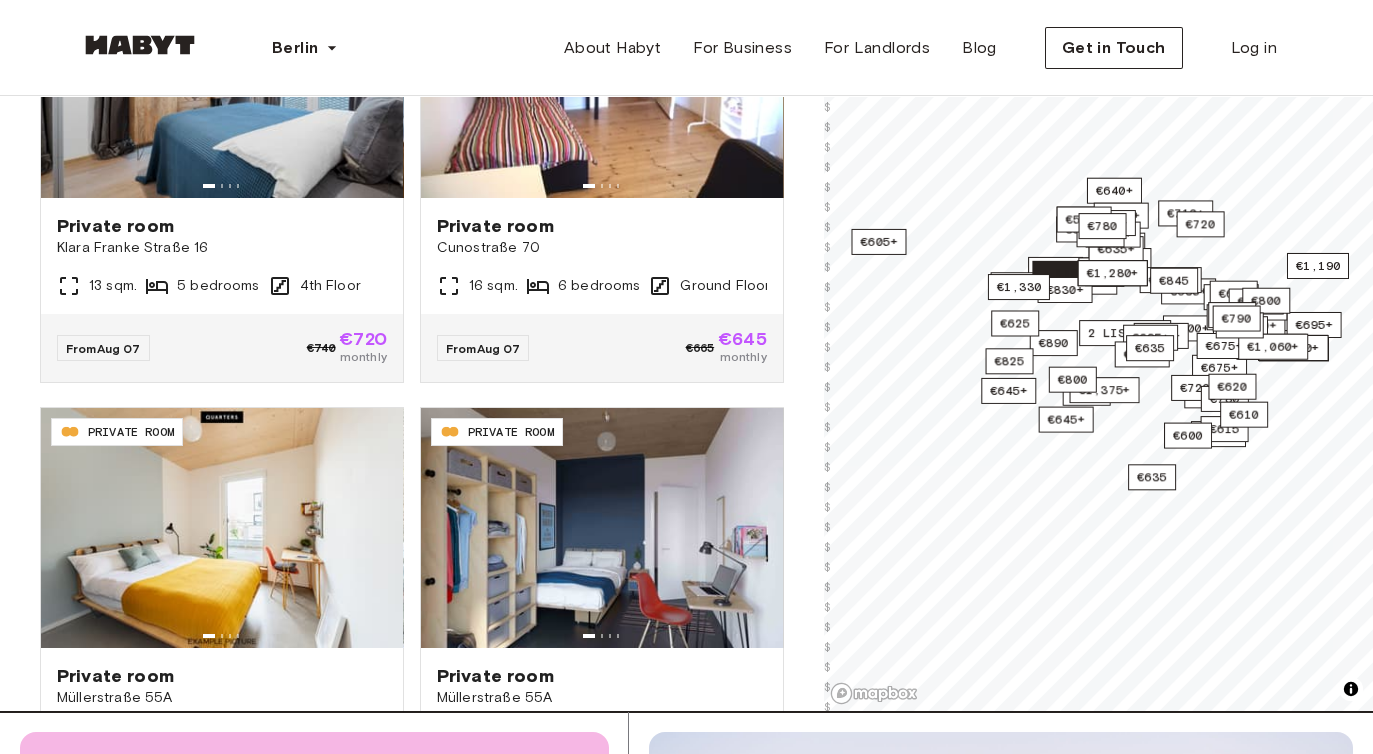 scroll, scrollTop: 318, scrollLeft: 0, axis: vertical 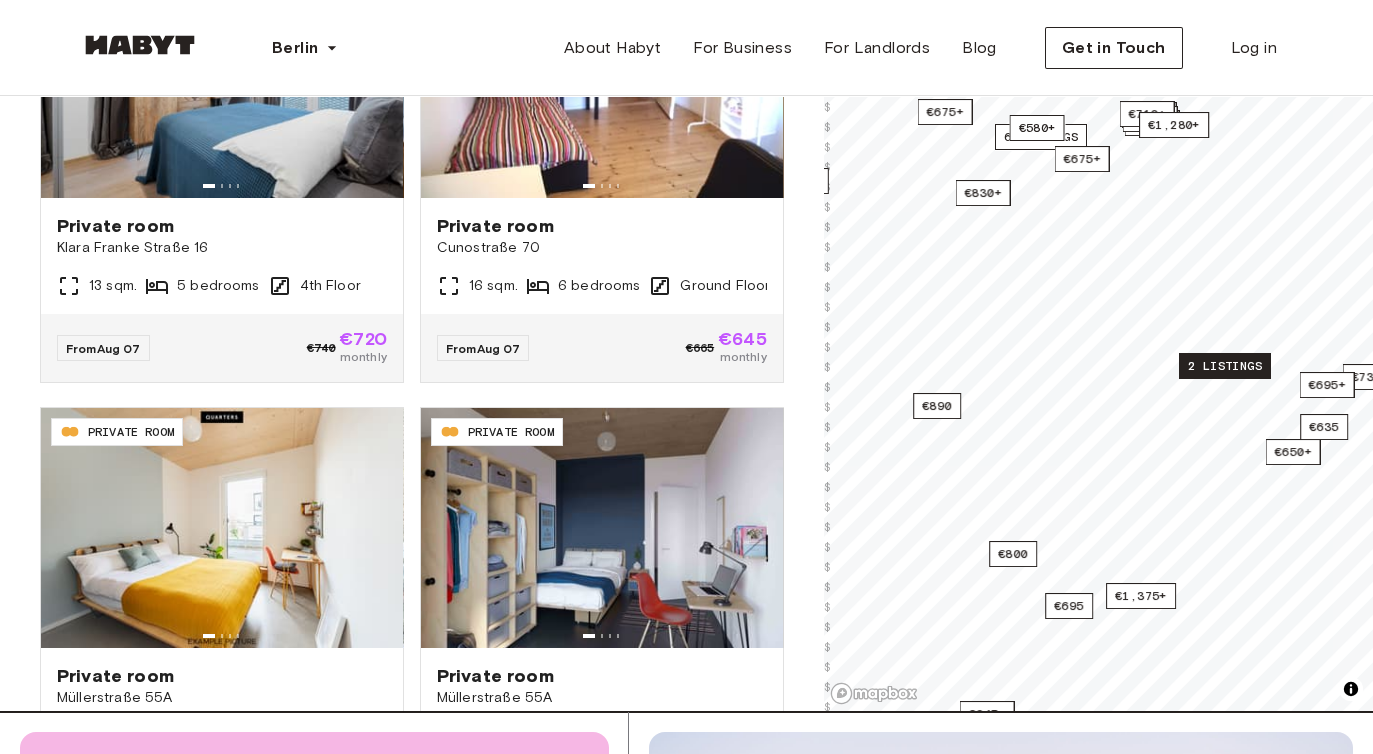 click on "2 listings" at bounding box center [1225, 366] 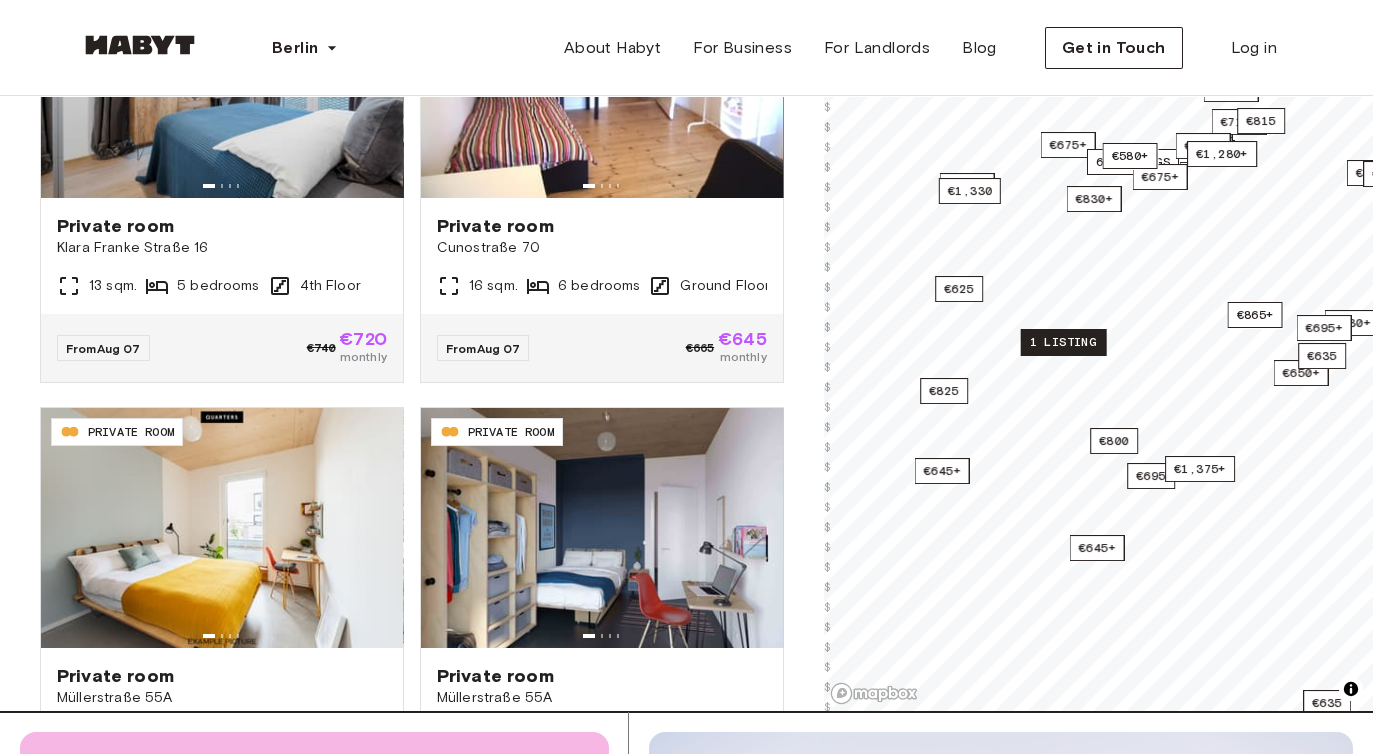 click on "1 listing" at bounding box center (1062, 342) 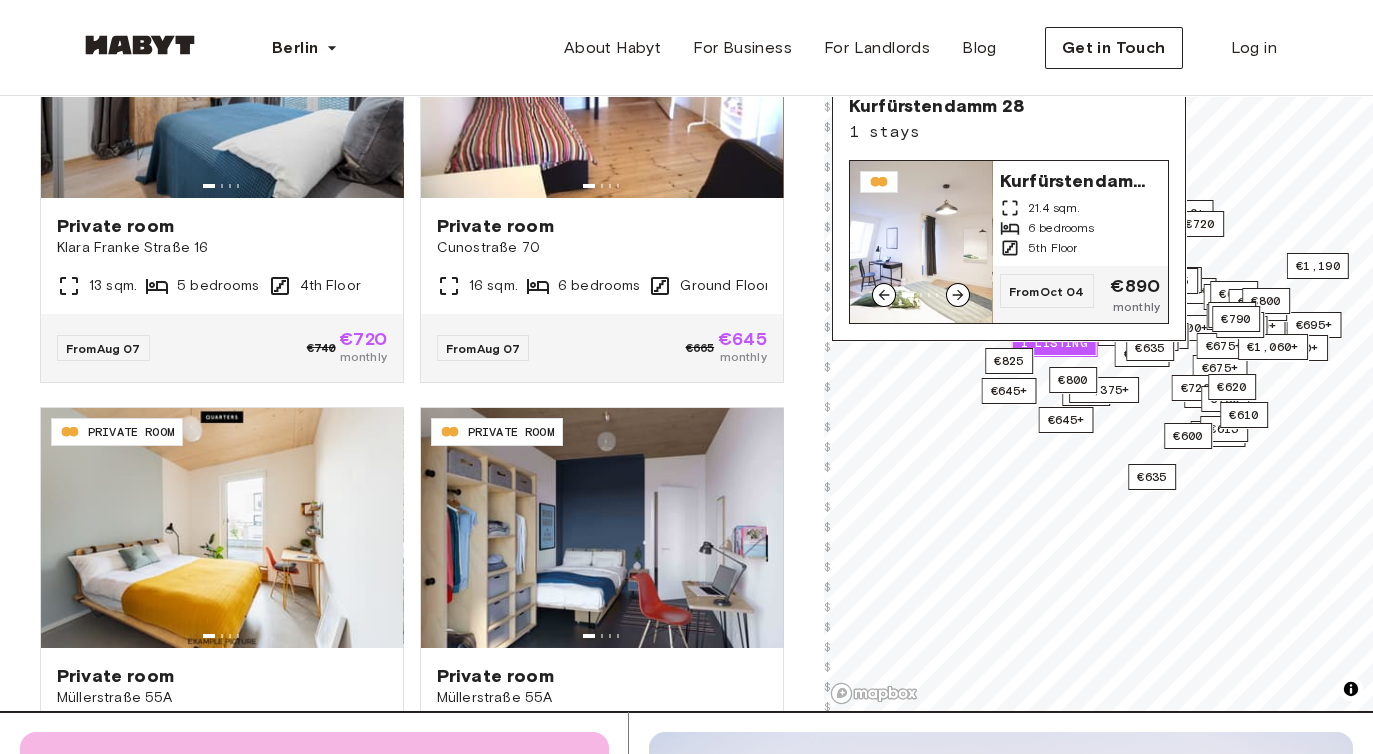 click on "6 bedrooms" at bounding box center (1061, 228) 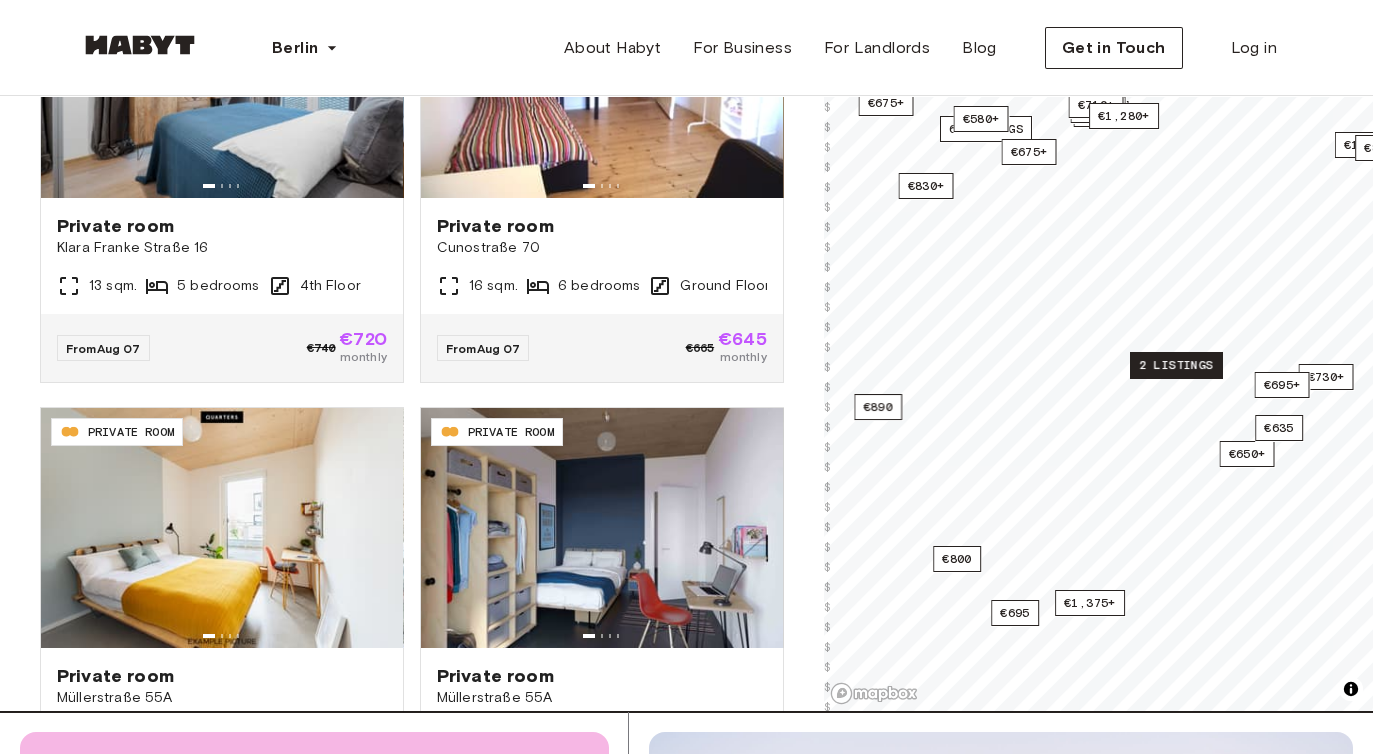 click on "2 listings" at bounding box center (1176, 365) 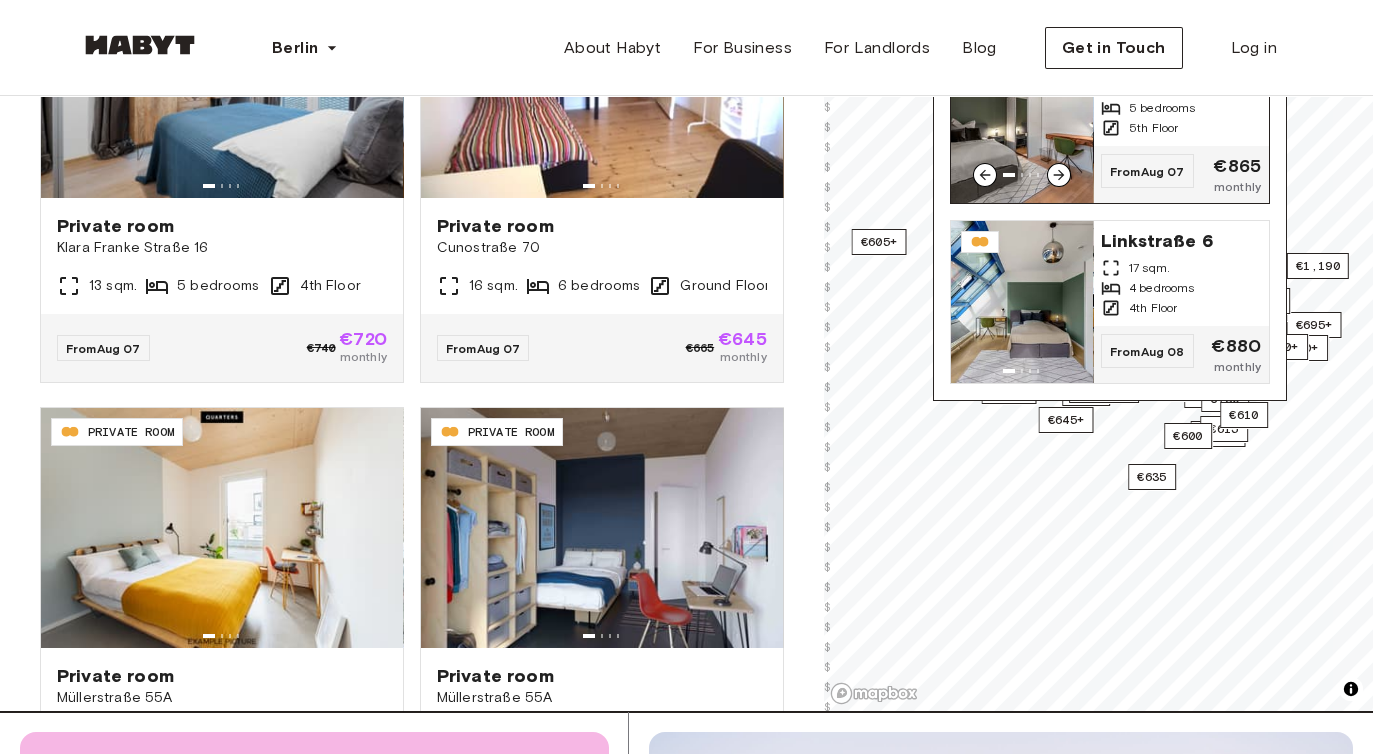 click on "5th Floor" at bounding box center (1153, 128) 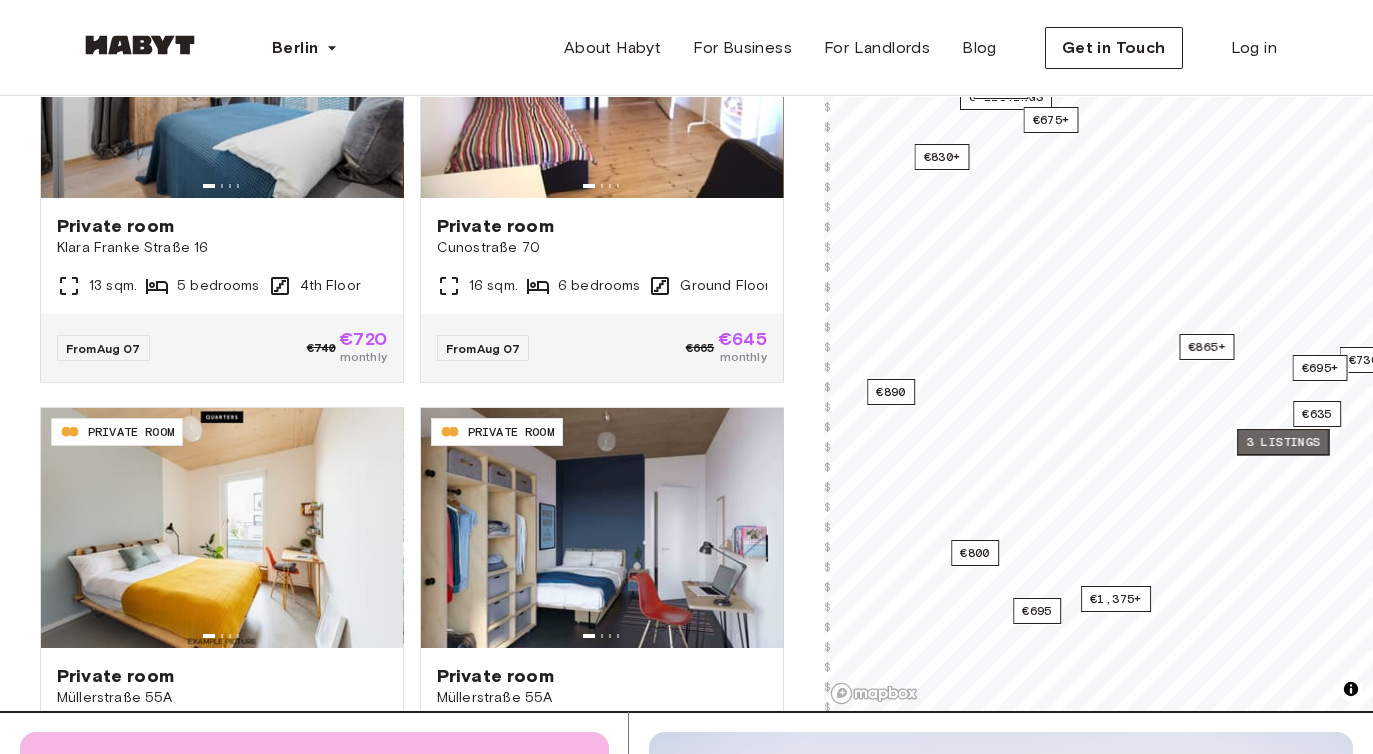 click on "3 listings" at bounding box center [1283, 442] 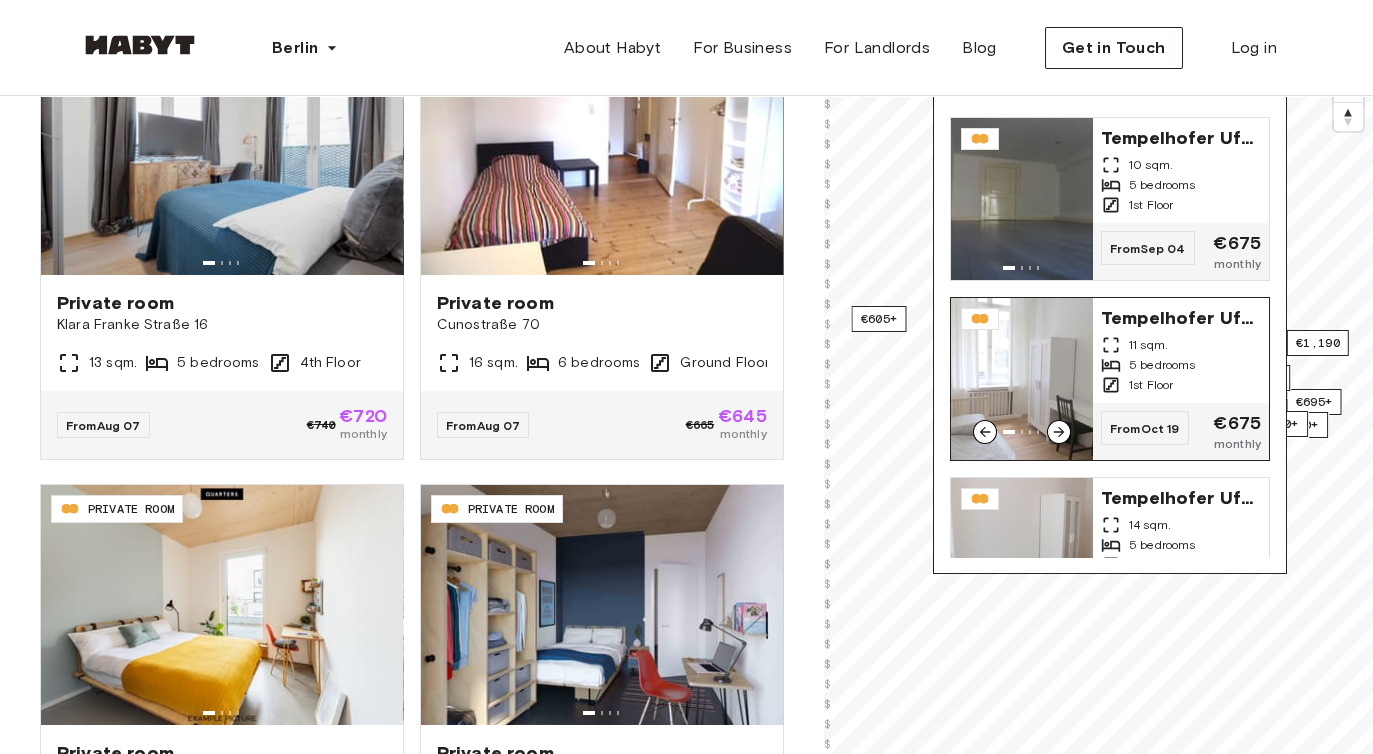 scroll, scrollTop: 191, scrollLeft: 0, axis: vertical 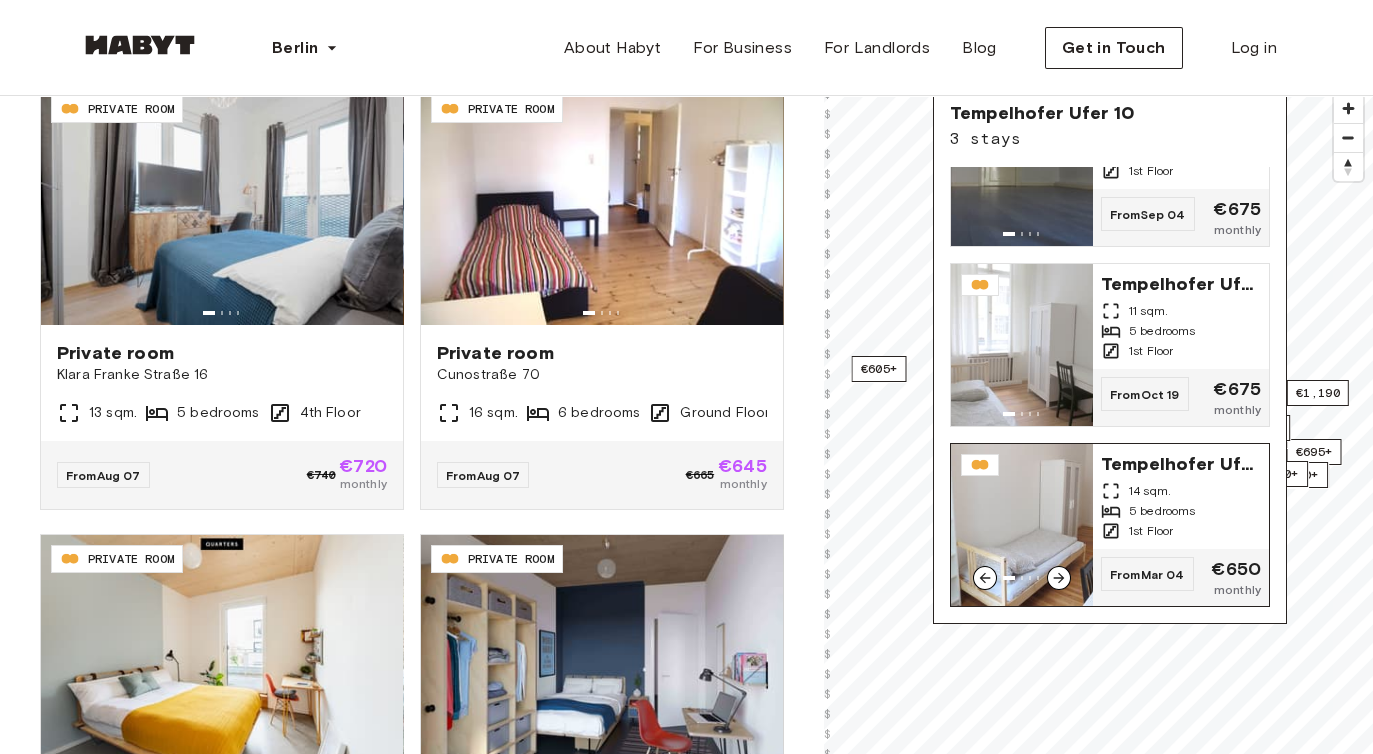click on "14 sqm." at bounding box center (1150, 491) 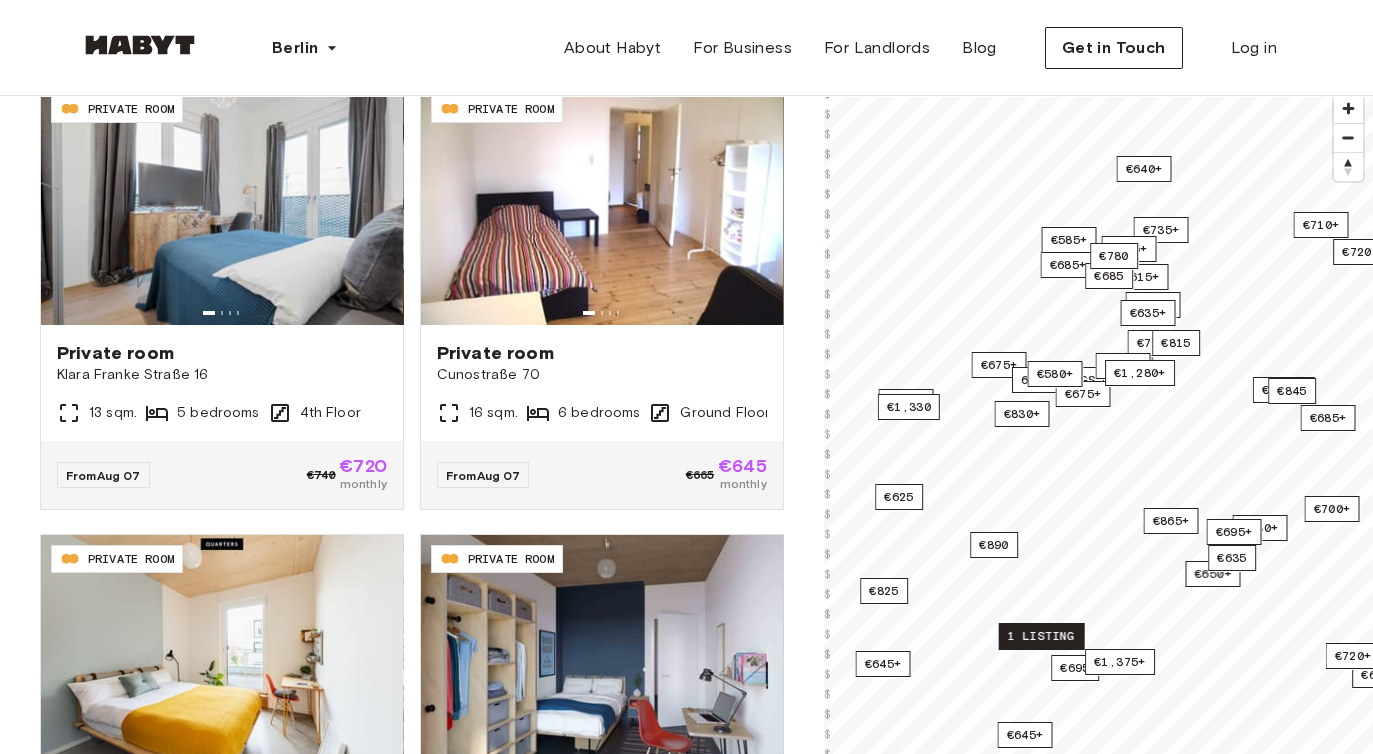 click on "1 listing" at bounding box center (1040, 636) 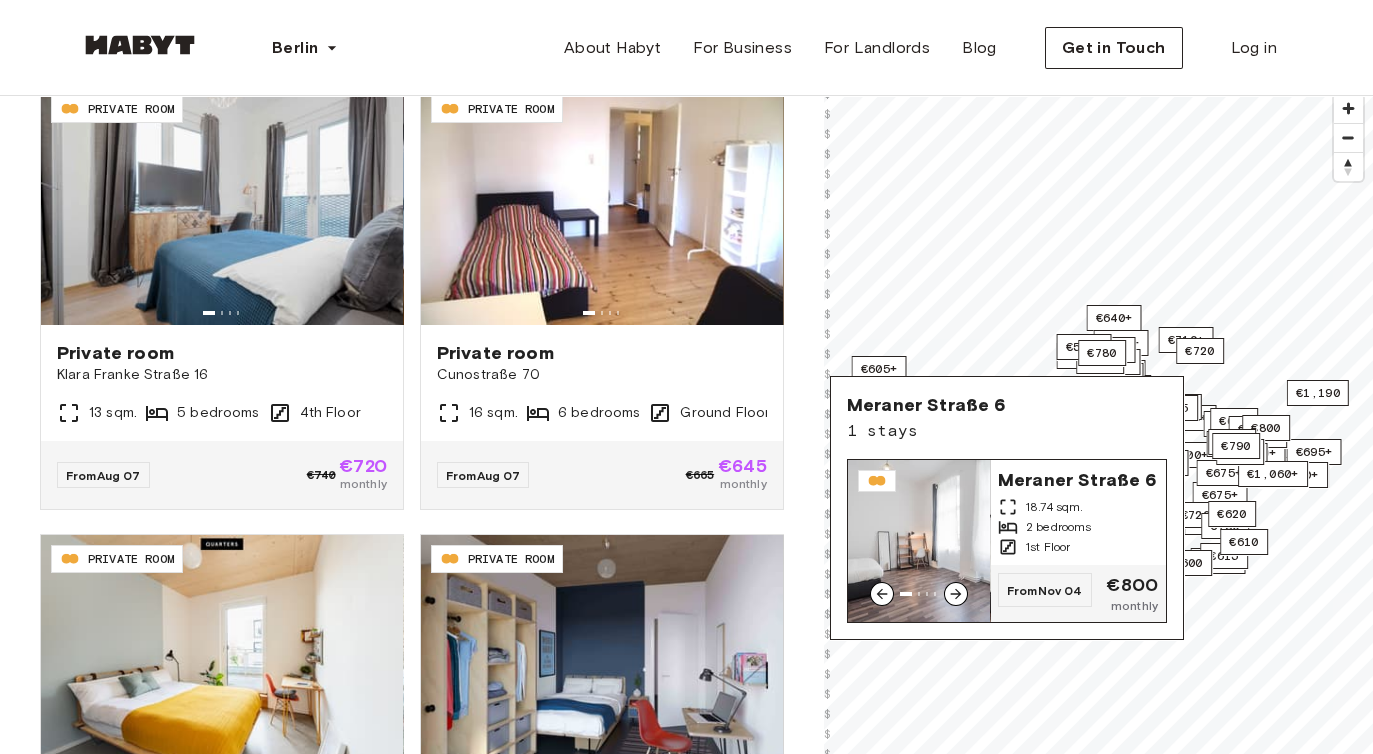 click 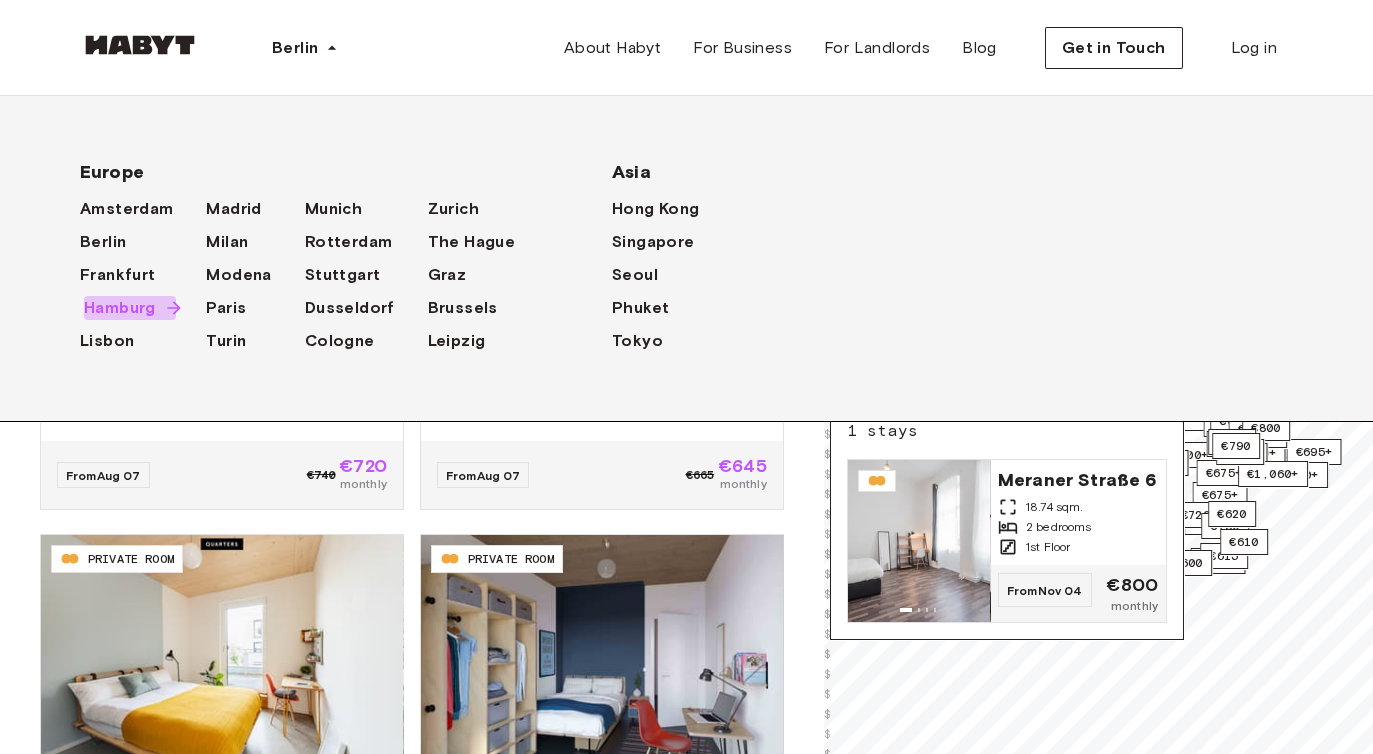 click on "Hamburg" at bounding box center [120, 308] 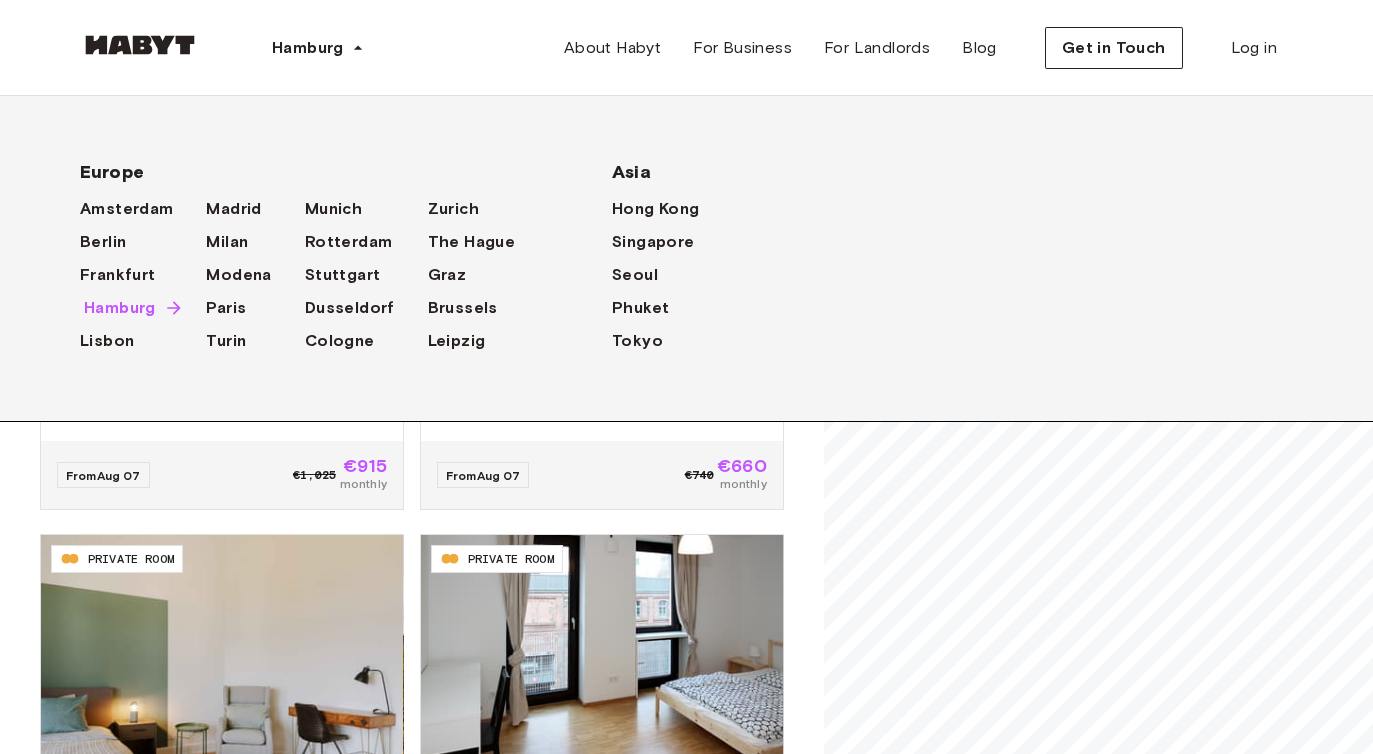 scroll, scrollTop: 0, scrollLeft: 0, axis: both 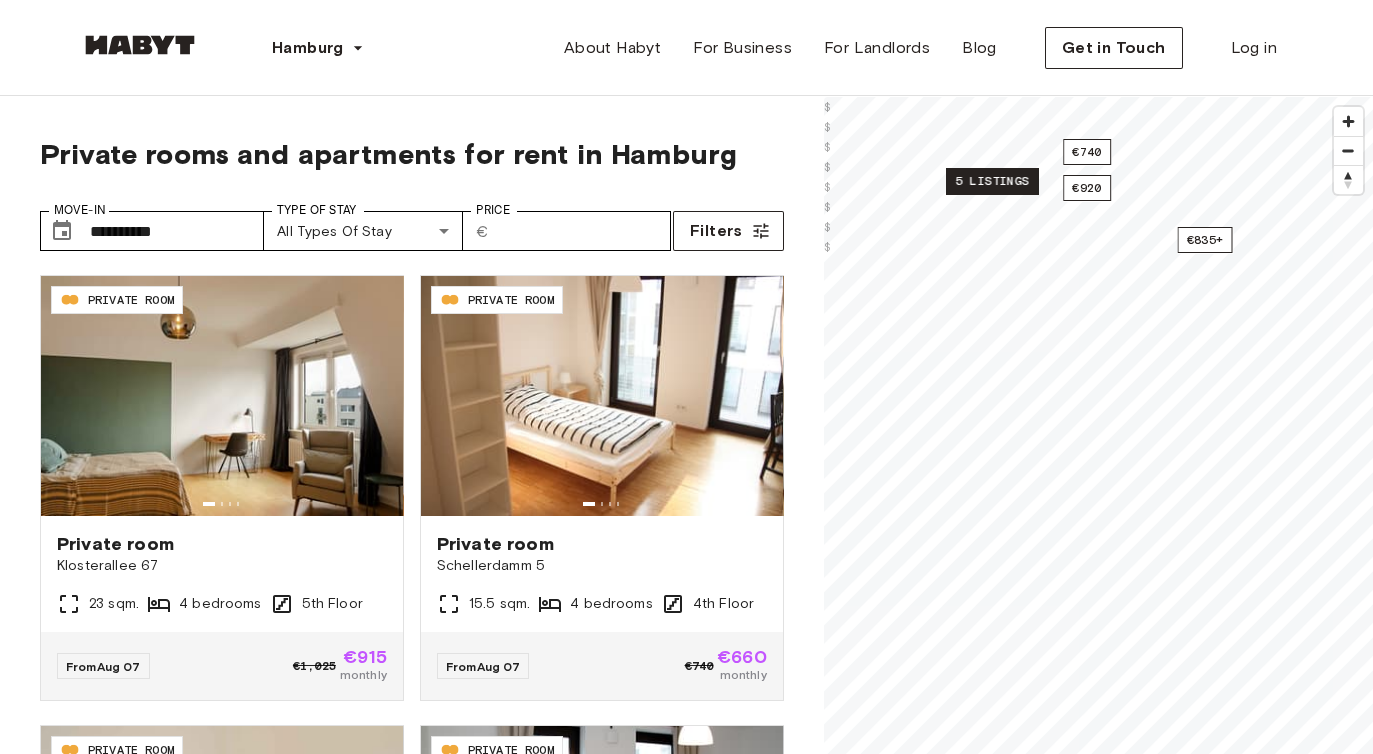 click on "5 listings" at bounding box center [992, 181] 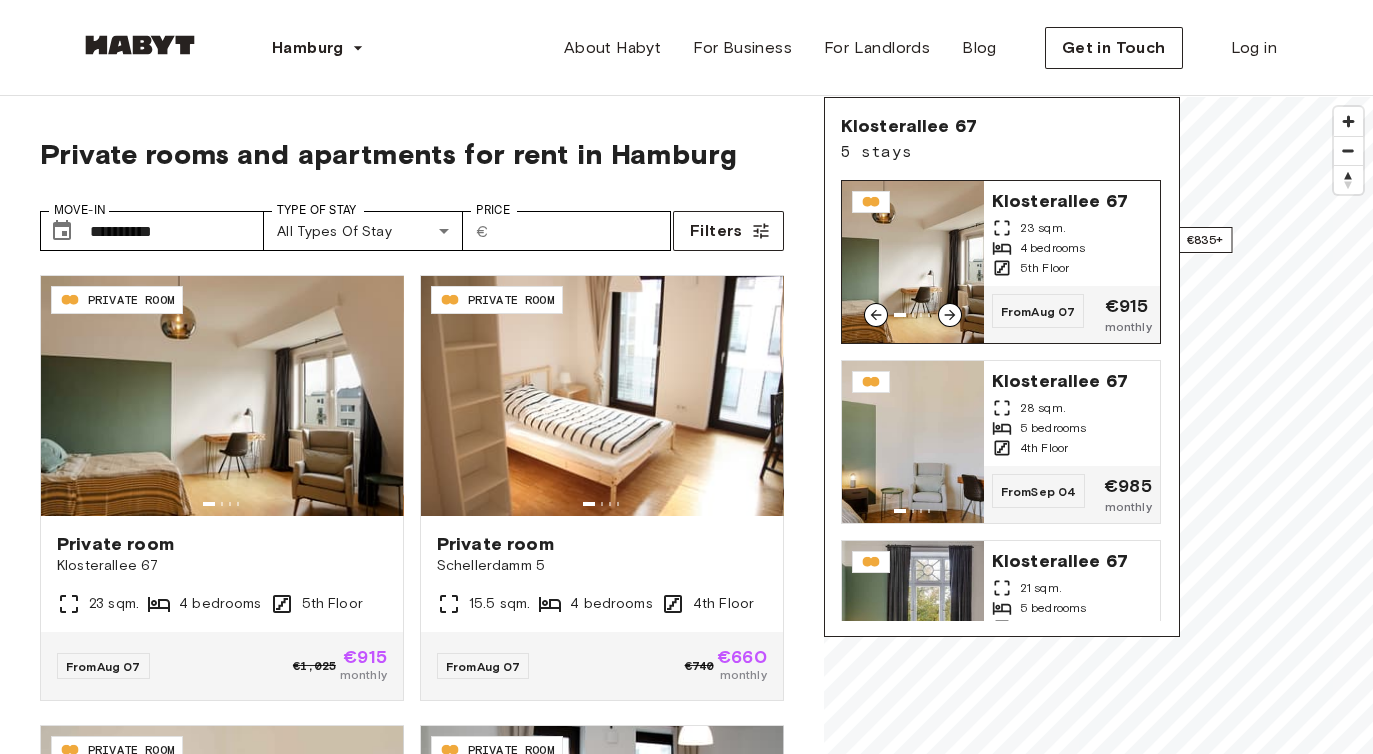 click on "23 sqm." at bounding box center (1072, 228) 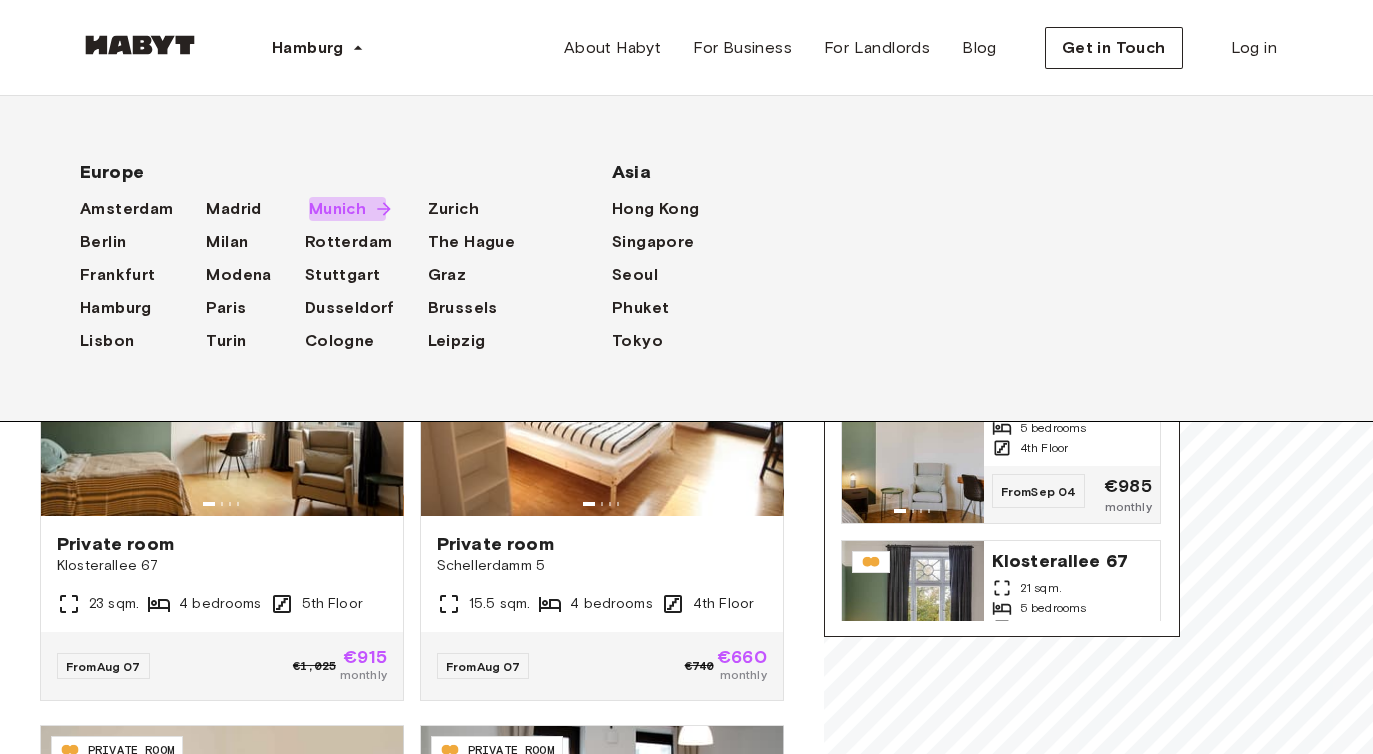 click on "Munich" at bounding box center (337, 209) 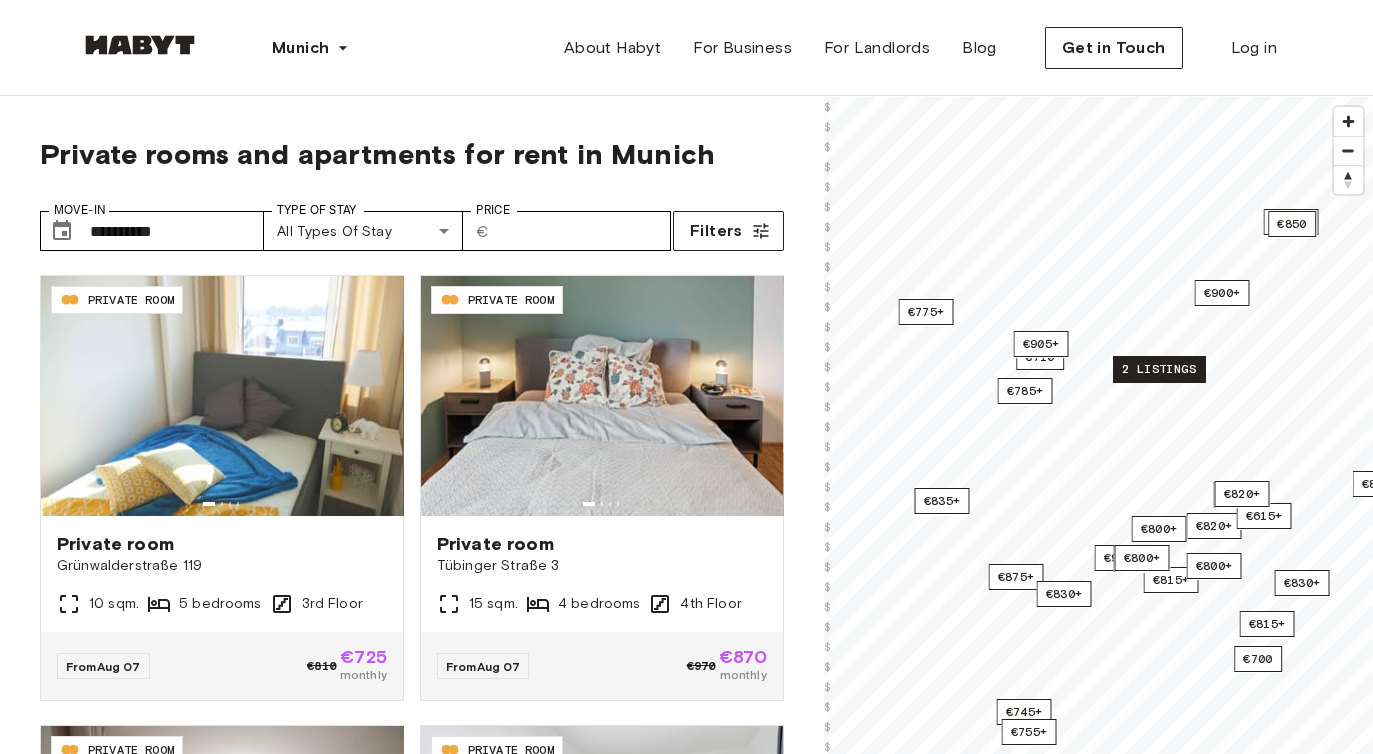 click on "2 listings" at bounding box center (1159, 369) 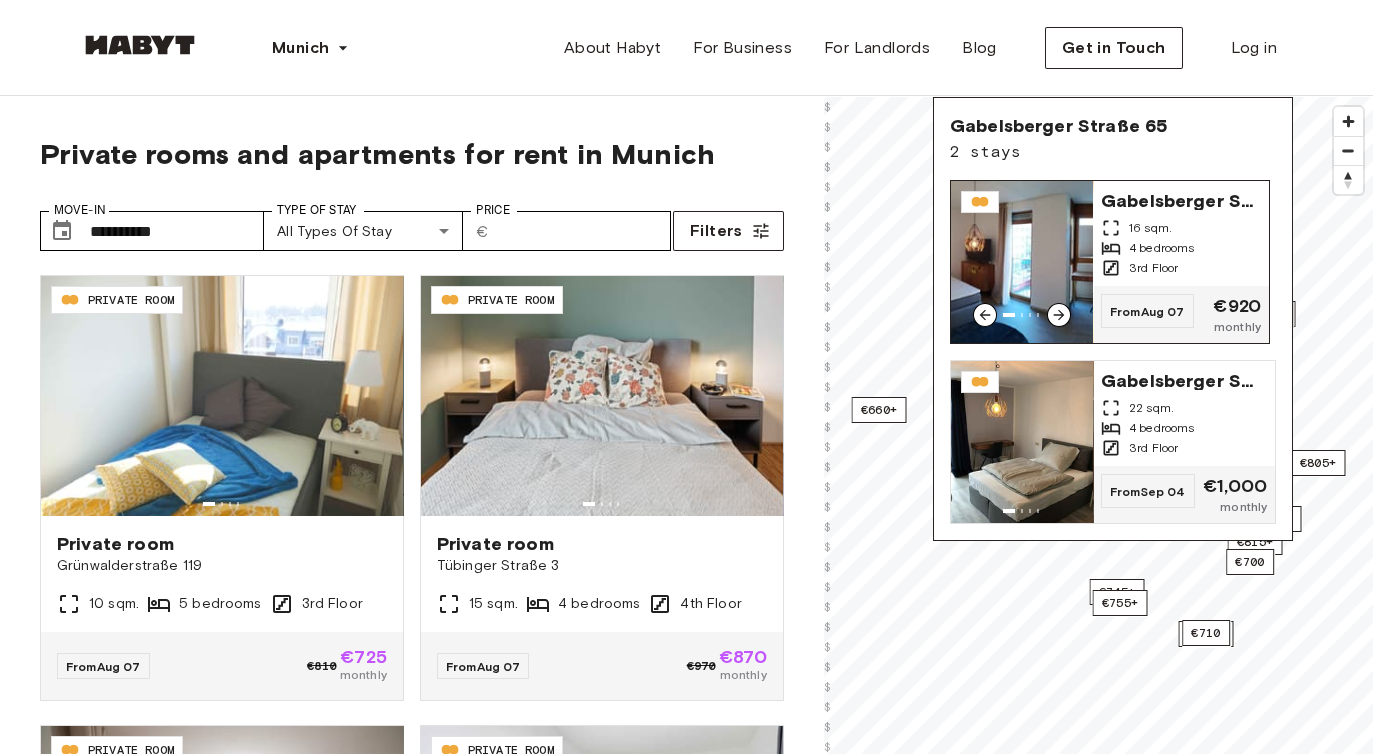 click on "4 bedrooms" at bounding box center (1162, 248) 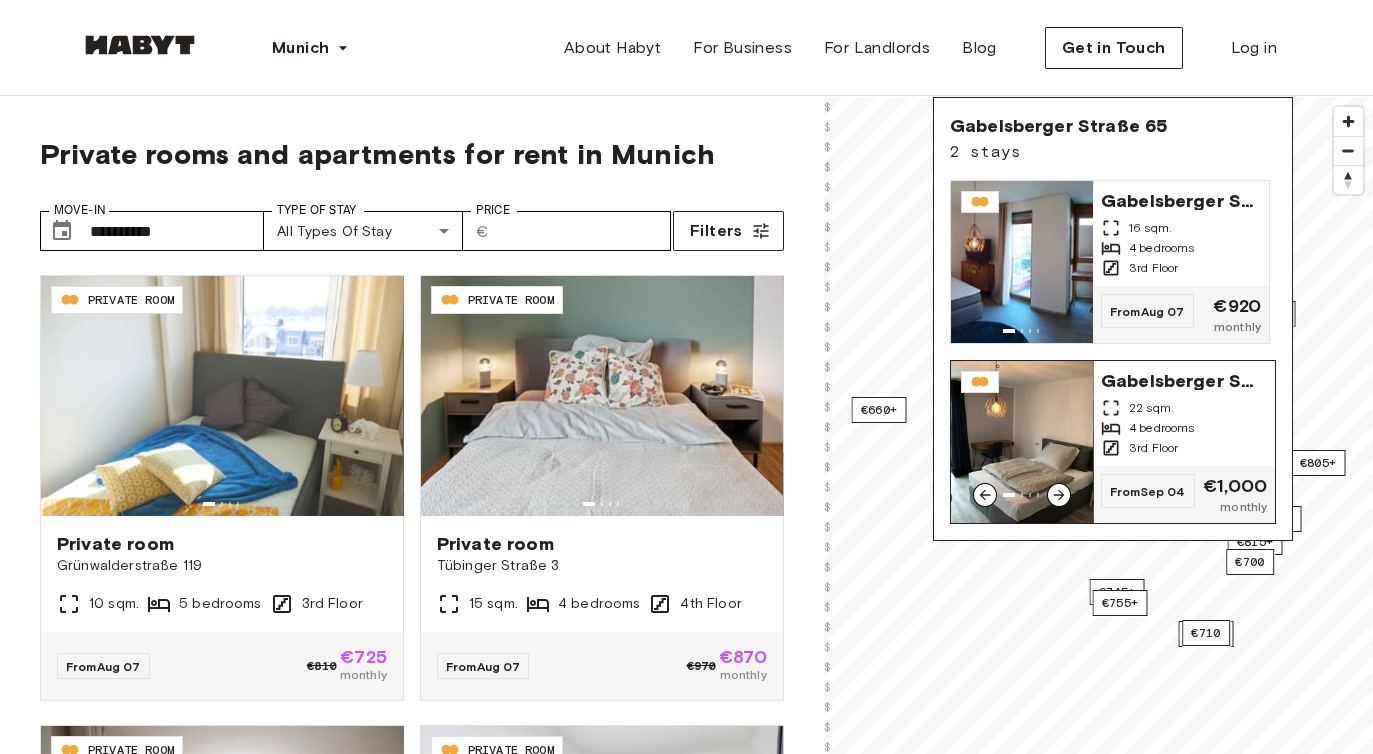 click on "22 sqm." at bounding box center (1184, 408) 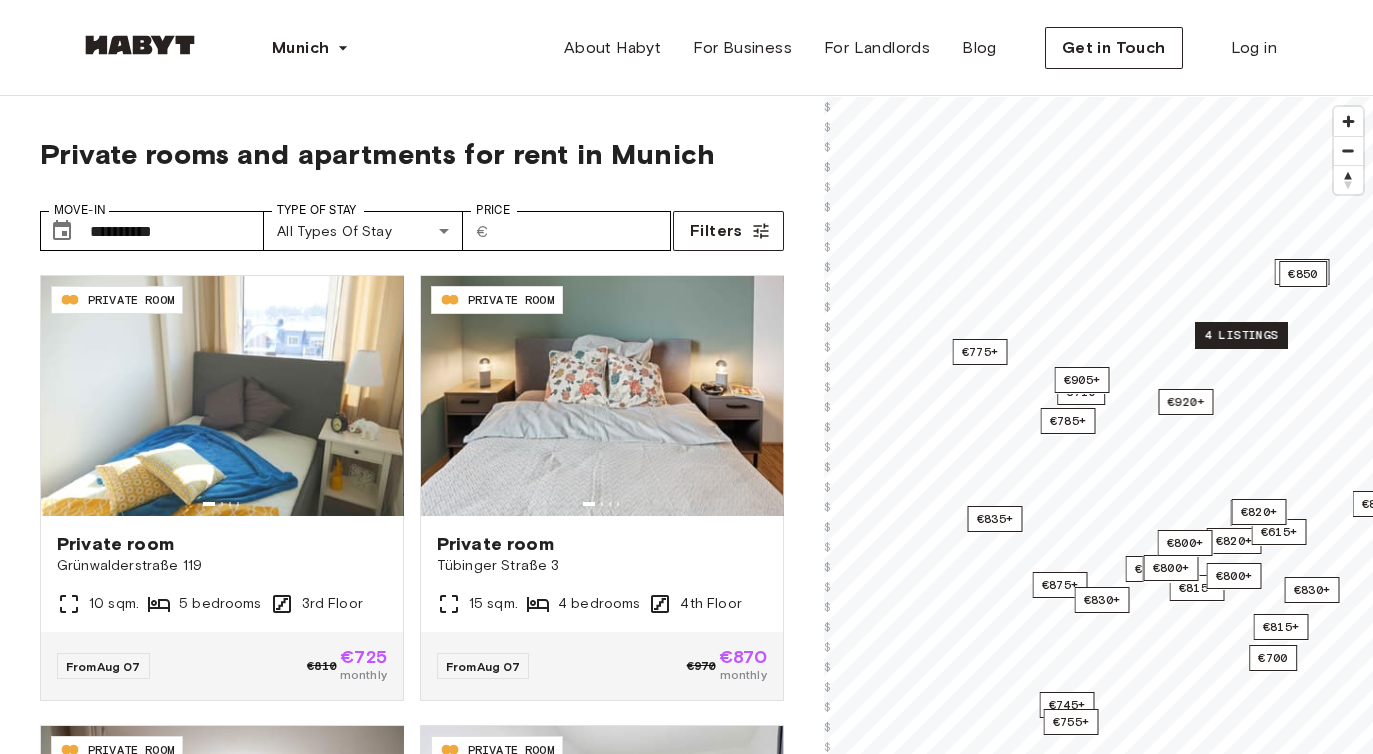click on "4 listings" at bounding box center [1241, 335] 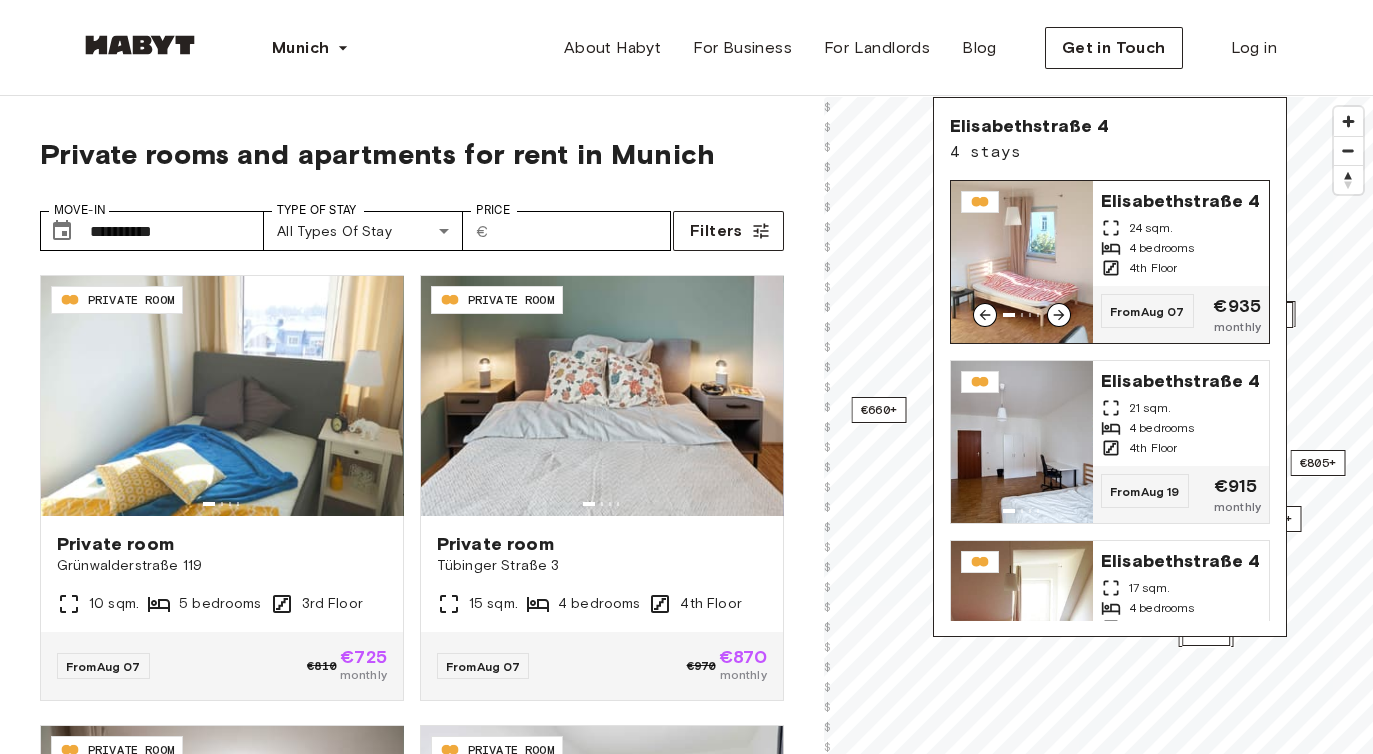 click on "4 bedrooms" at bounding box center [1162, 248] 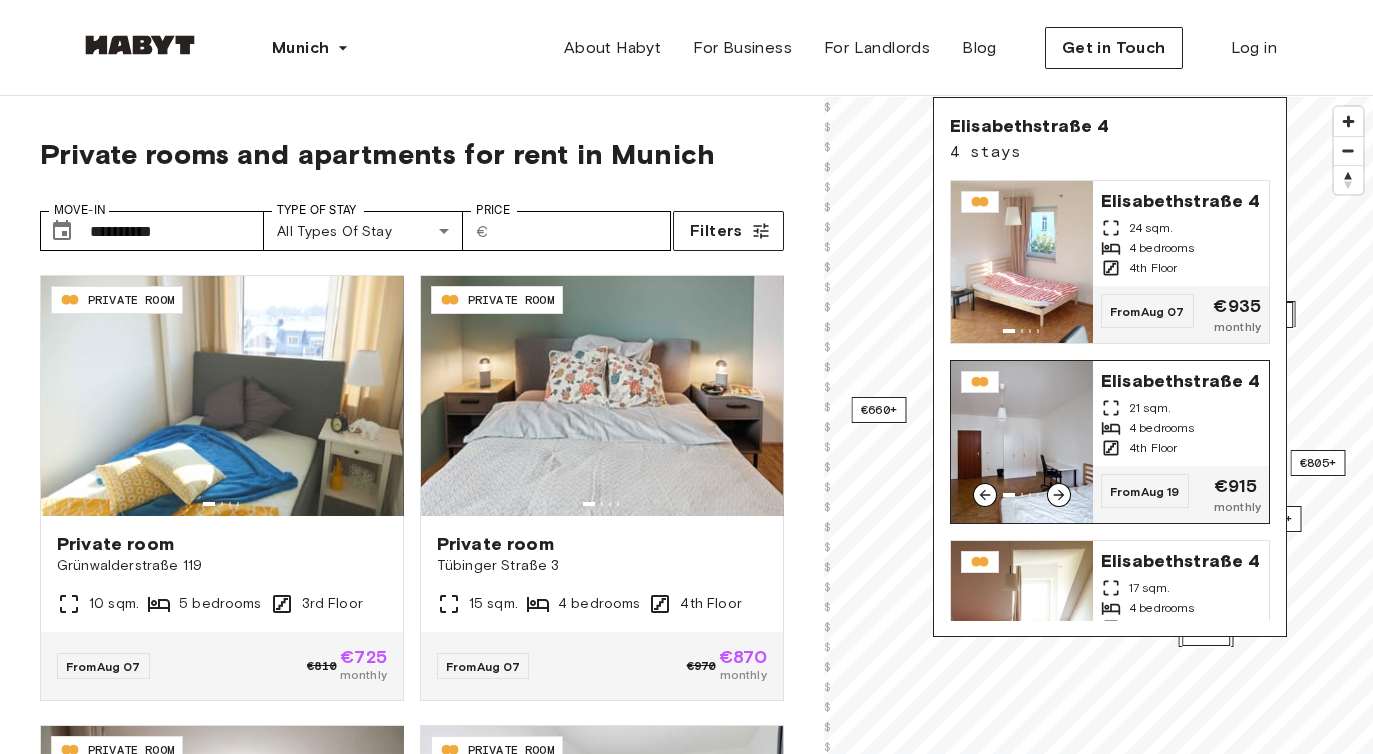 click on "4 bedrooms" at bounding box center [1162, 428] 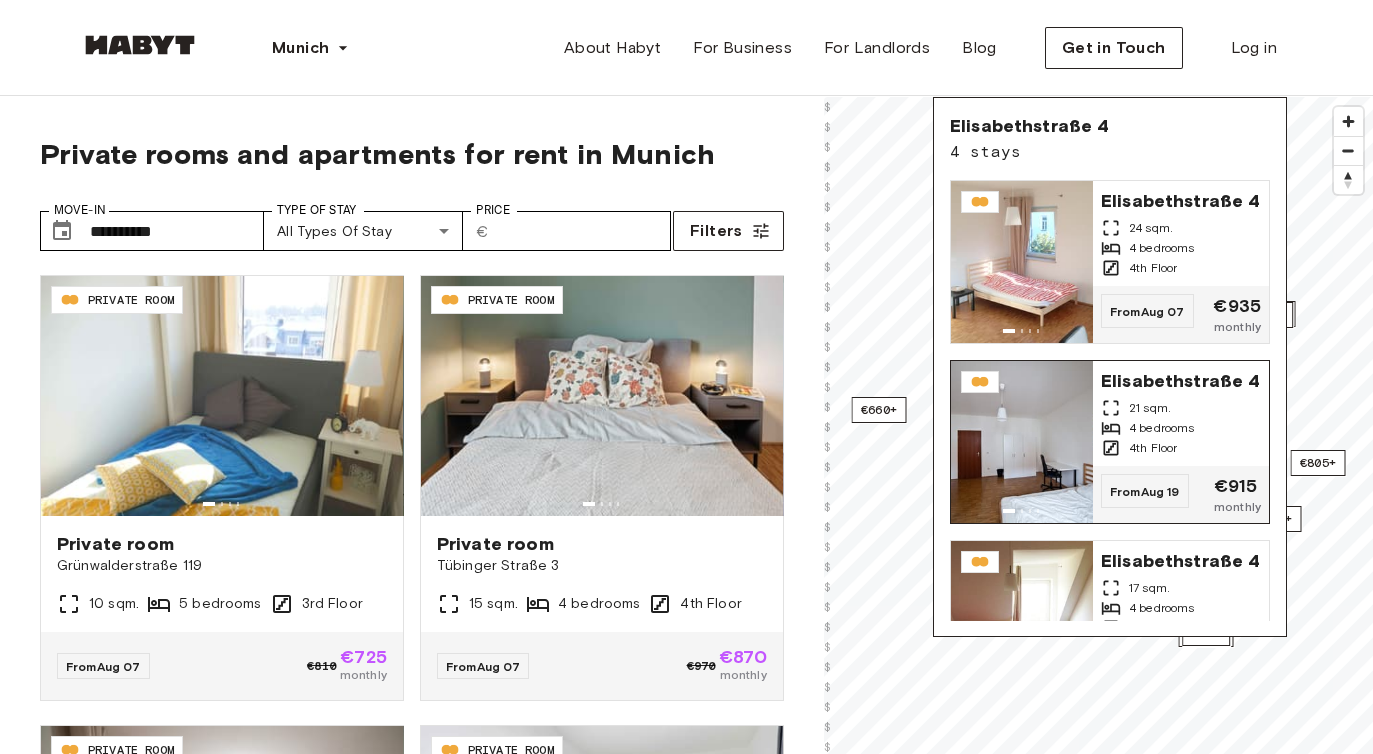 scroll, scrollTop: 264, scrollLeft: 0, axis: vertical 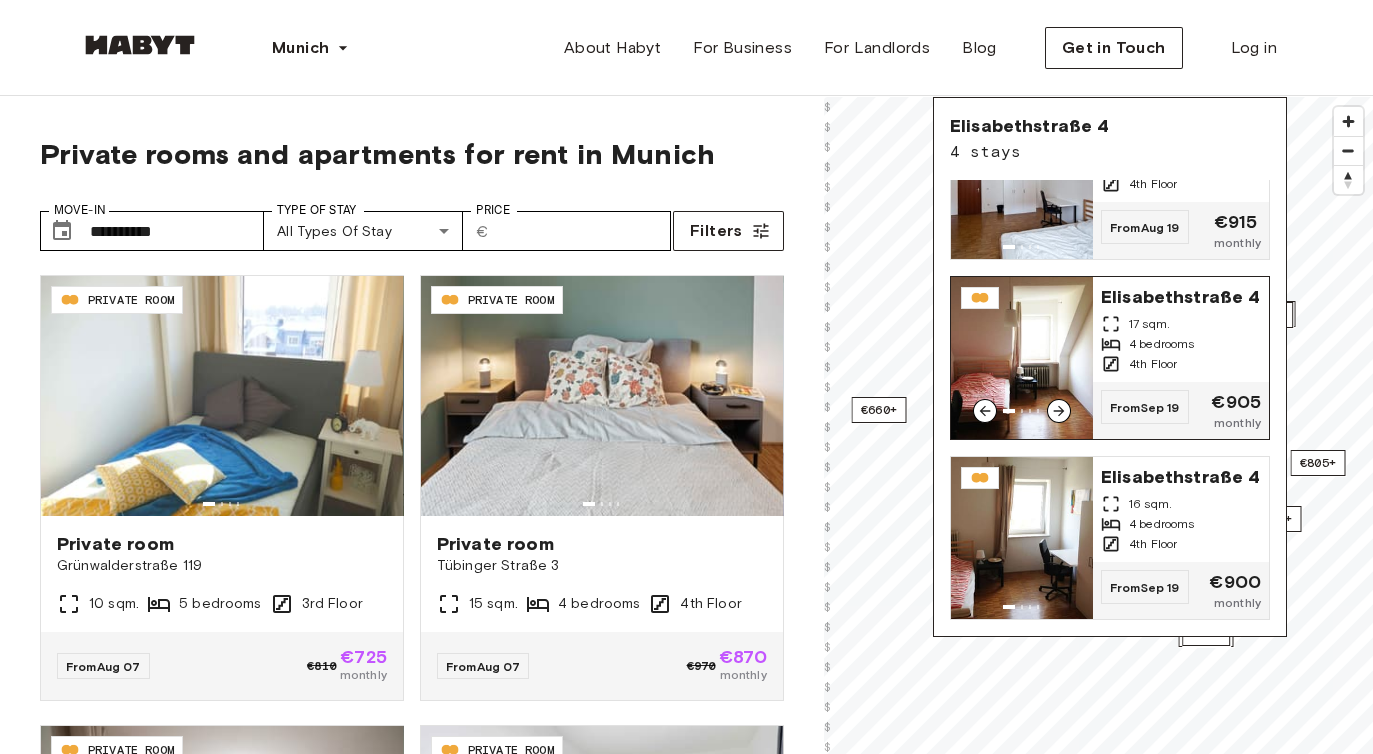 click on "17 sqm." at bounding box center [1149, 324] 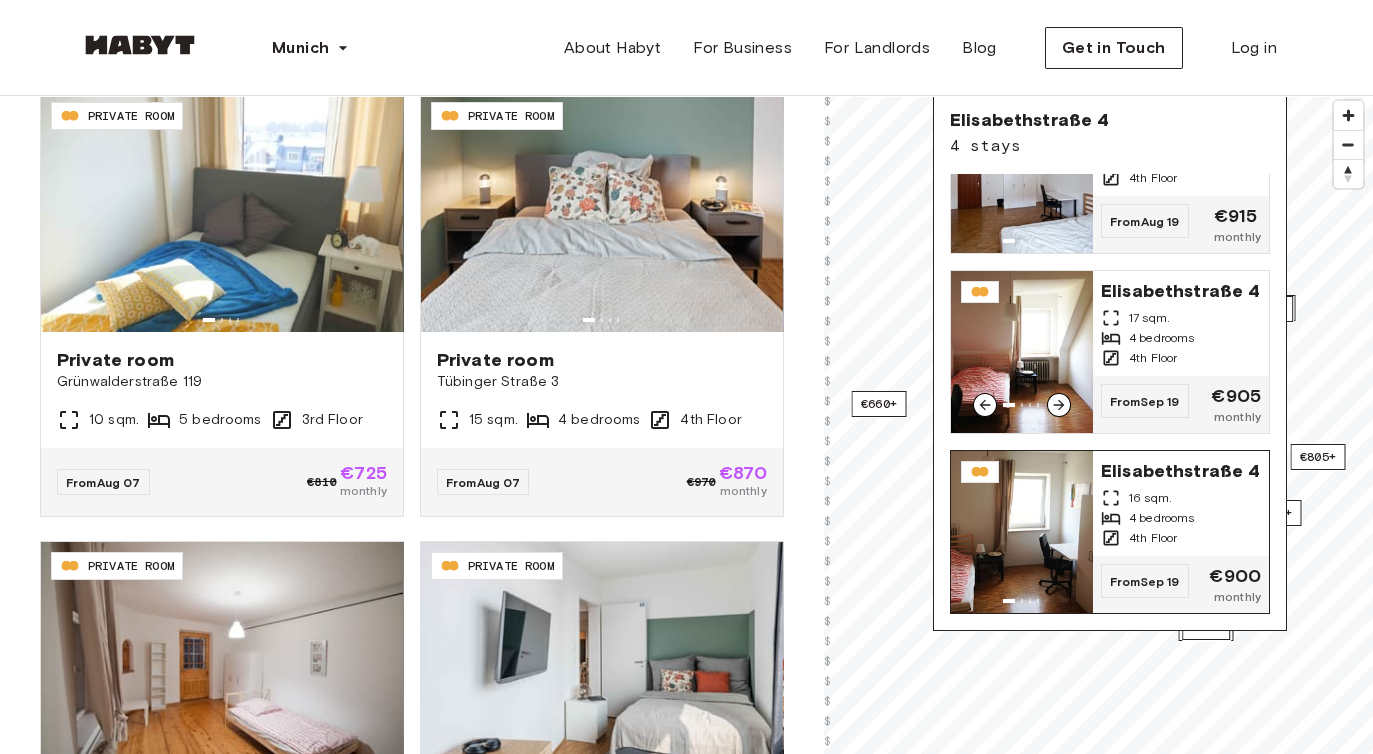 click on "4 bedrooms" at bounding box center [1162, 518] 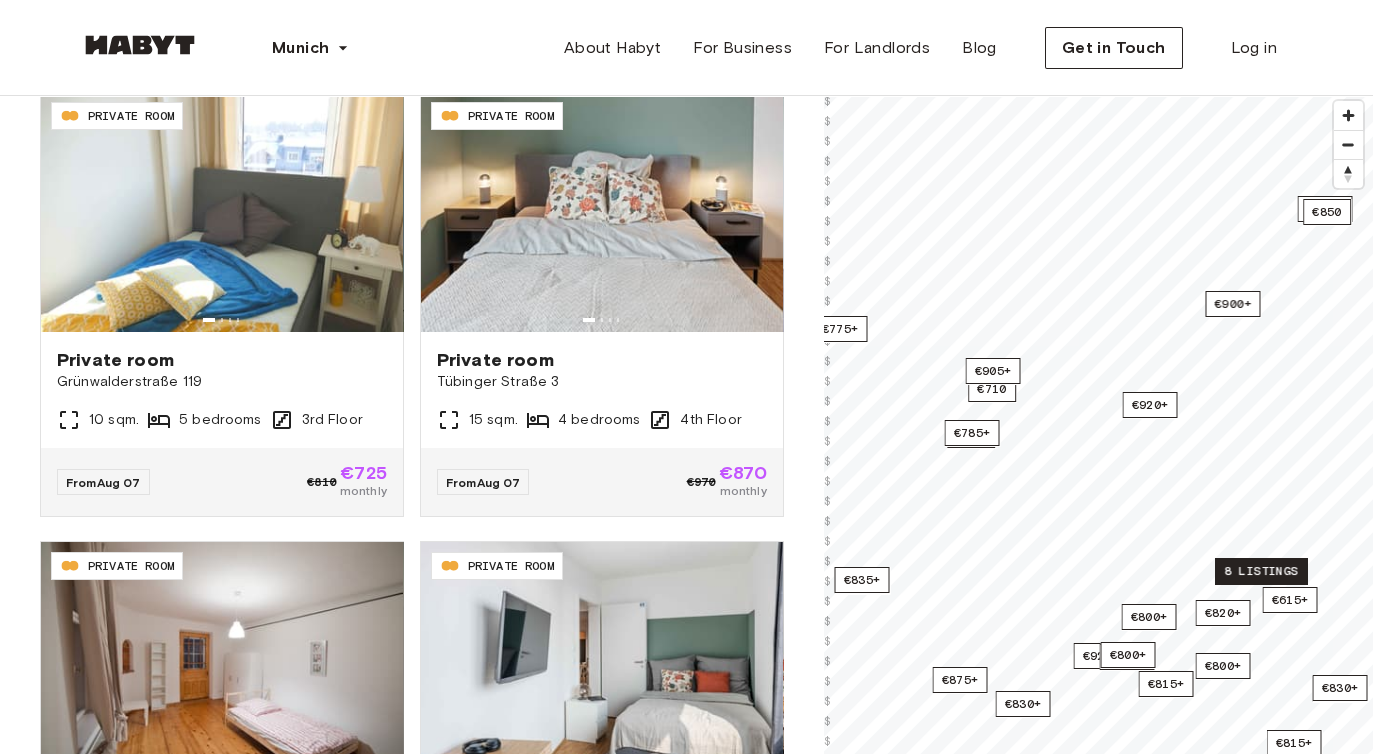 click on "8 listings" at bounding box center (1261, 571) 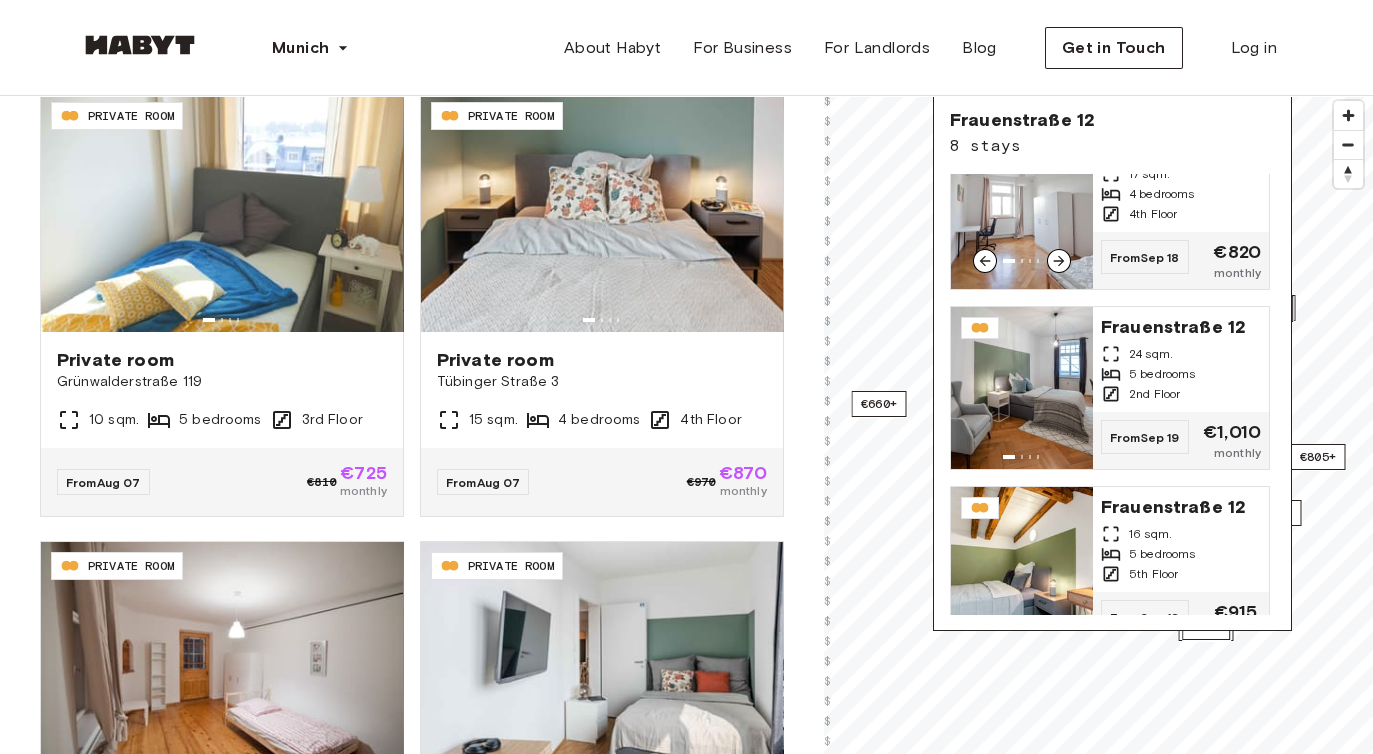 scroll, scrollTop: 423, scrollLeft: 0, axis: vertical 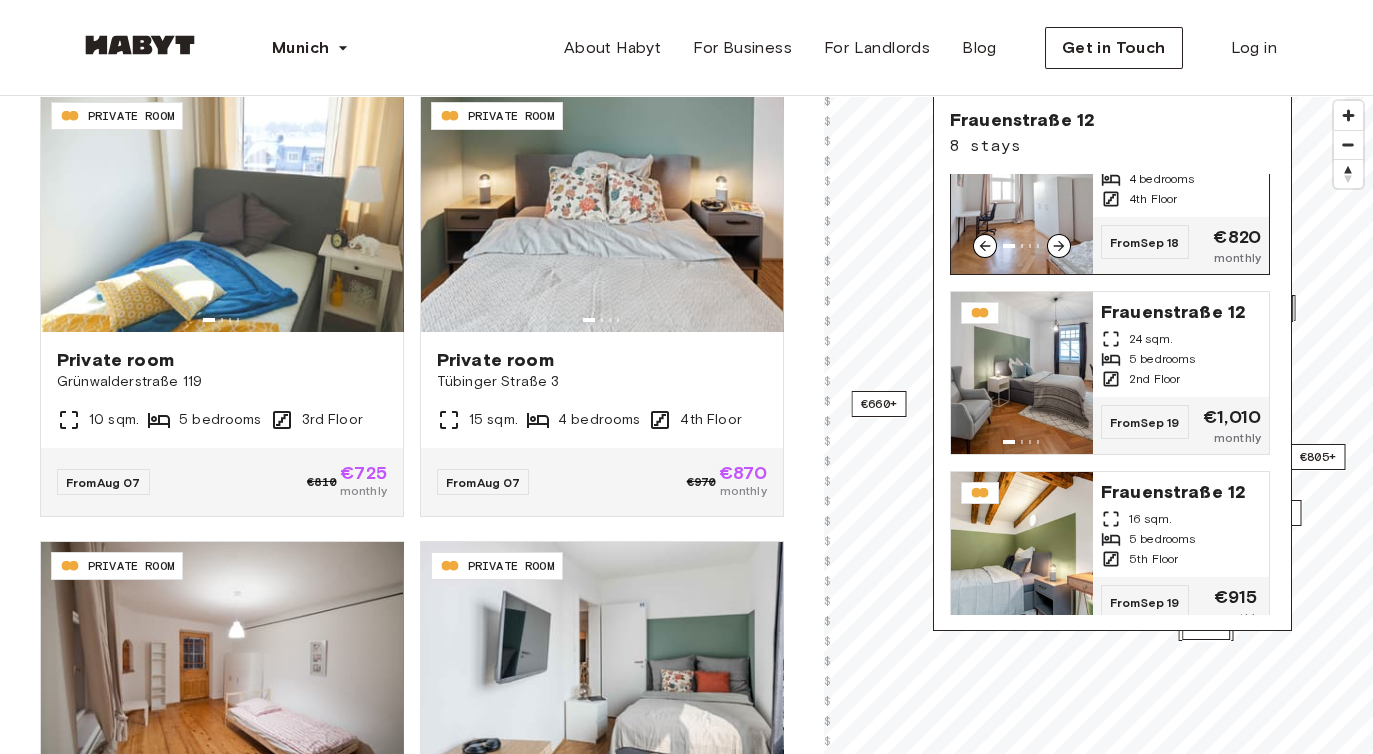click on "4th Floor" at bounding box center [1153, 199] 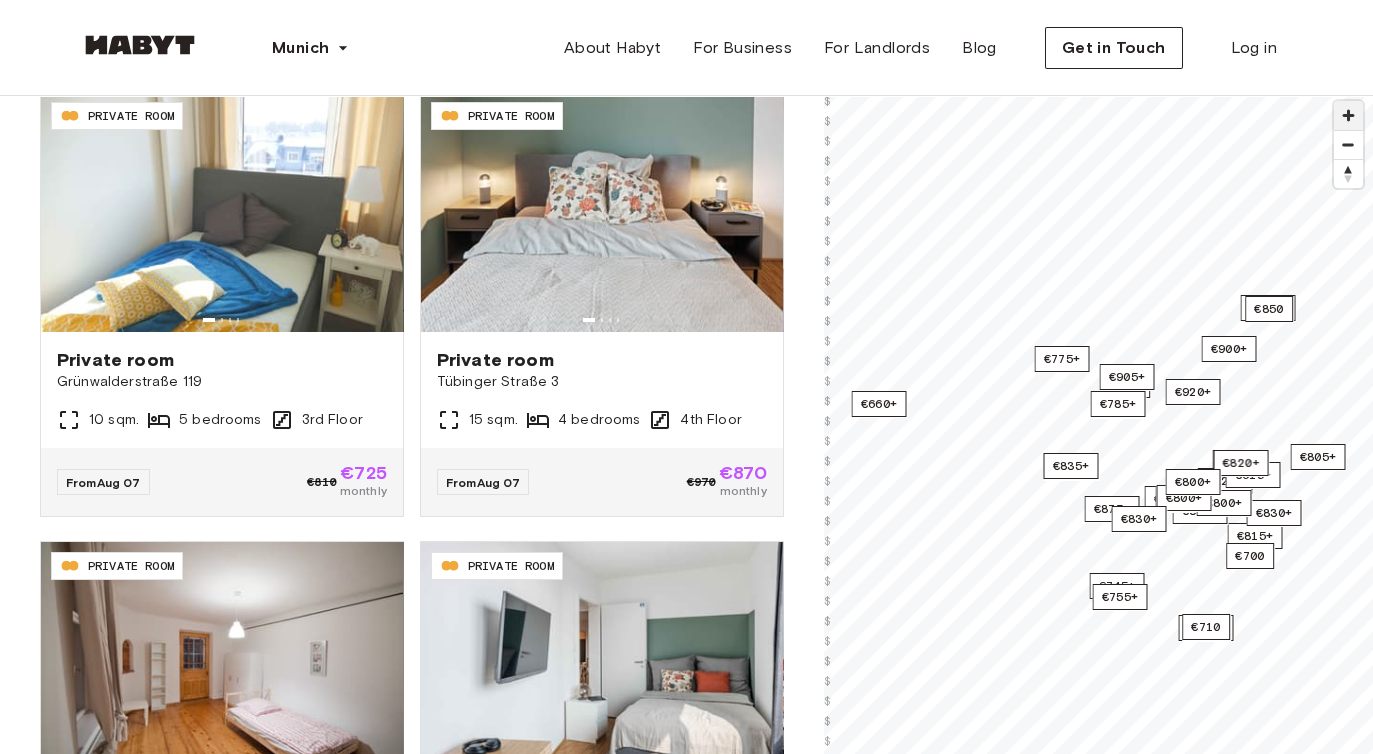 click at bounding box center (1348, 115) 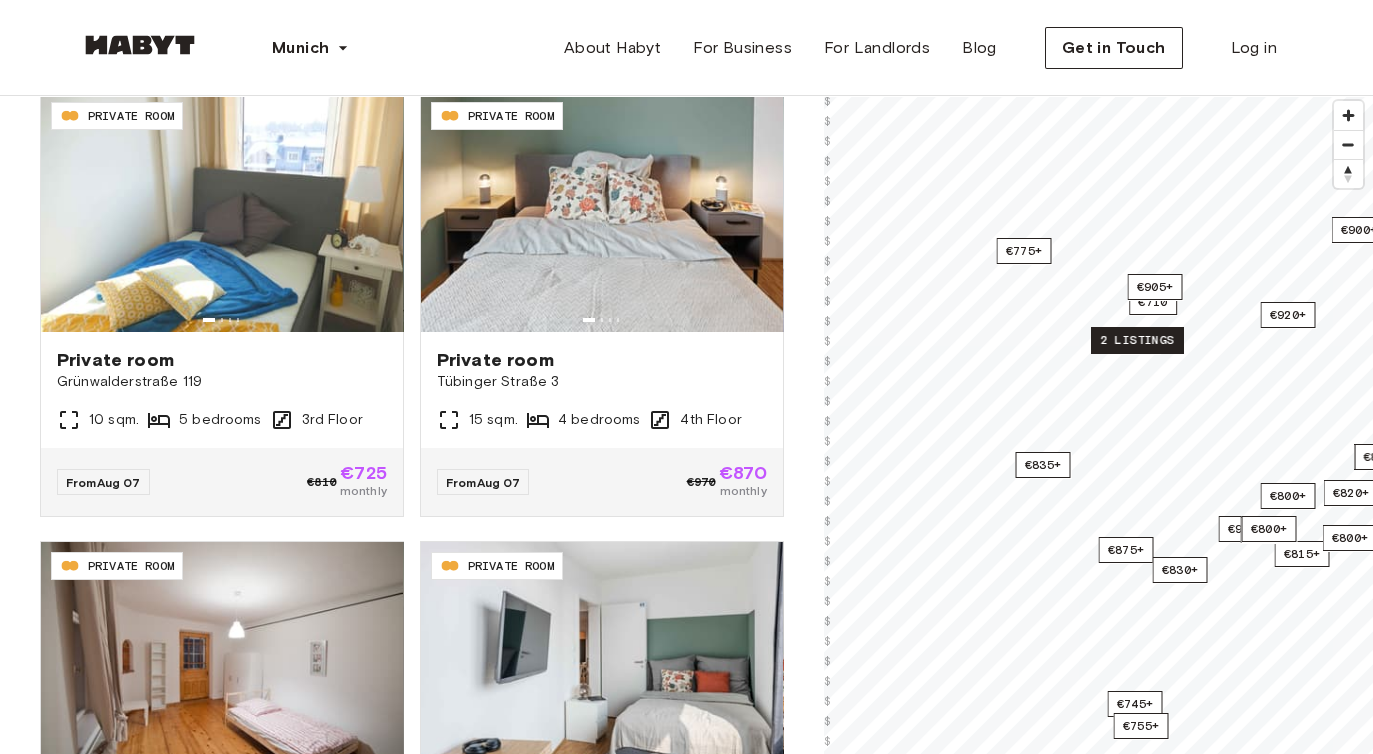 click on "2 listings" at bounding box center (1137, 340) 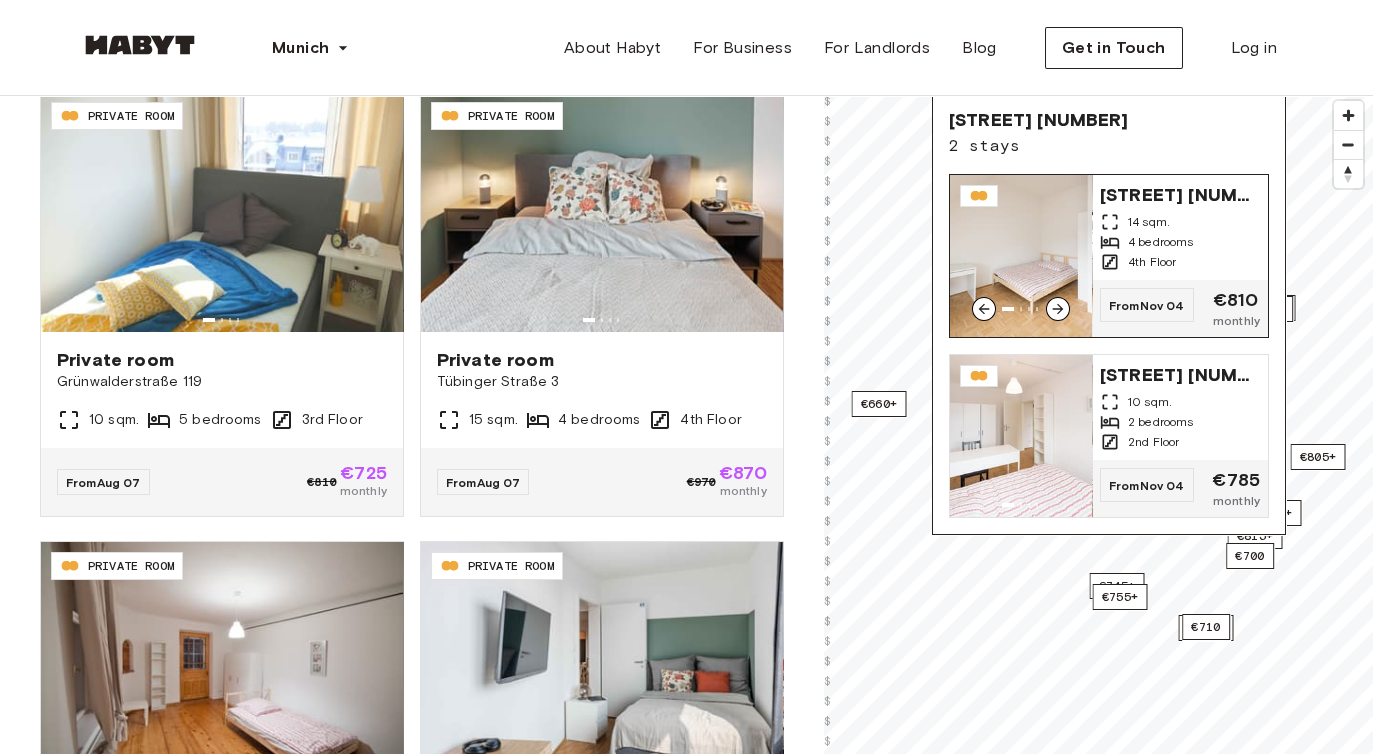 click 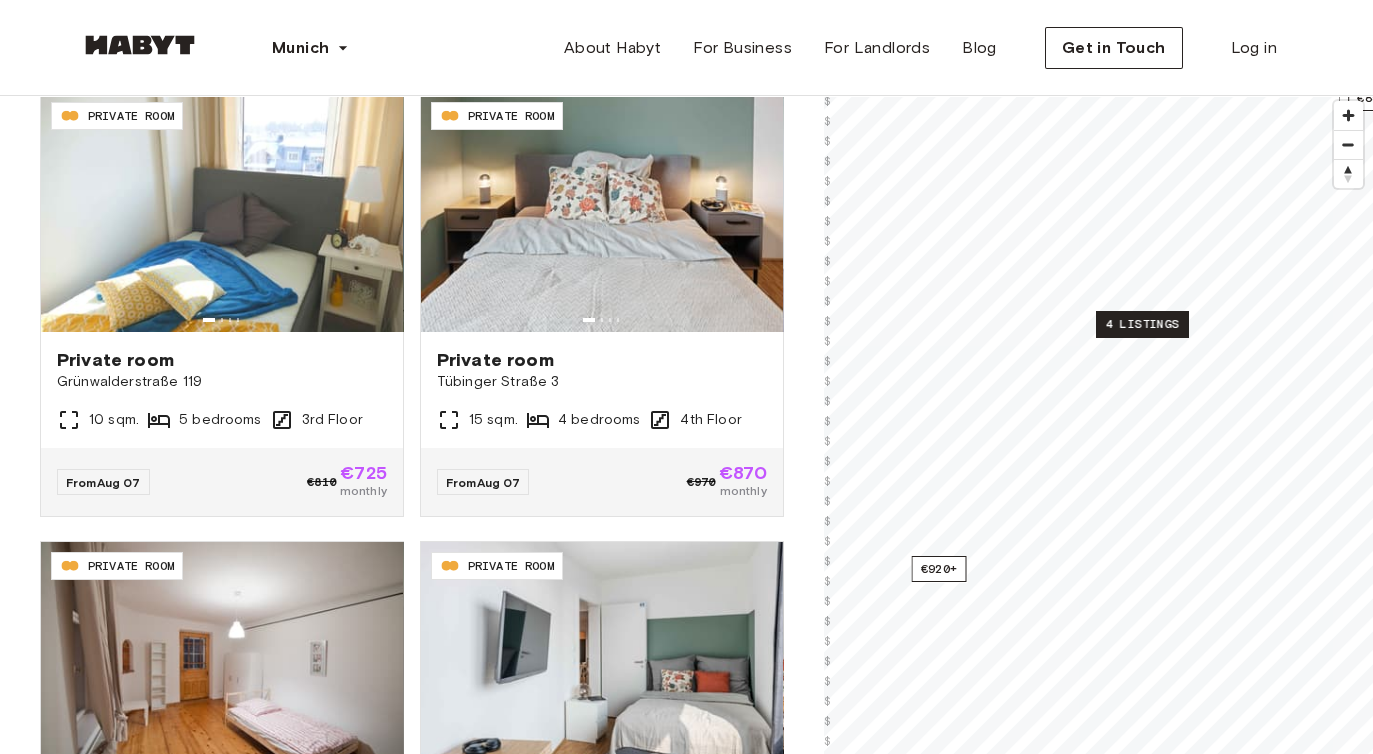 click on "4 listings" at bounding box center [1142, 324] 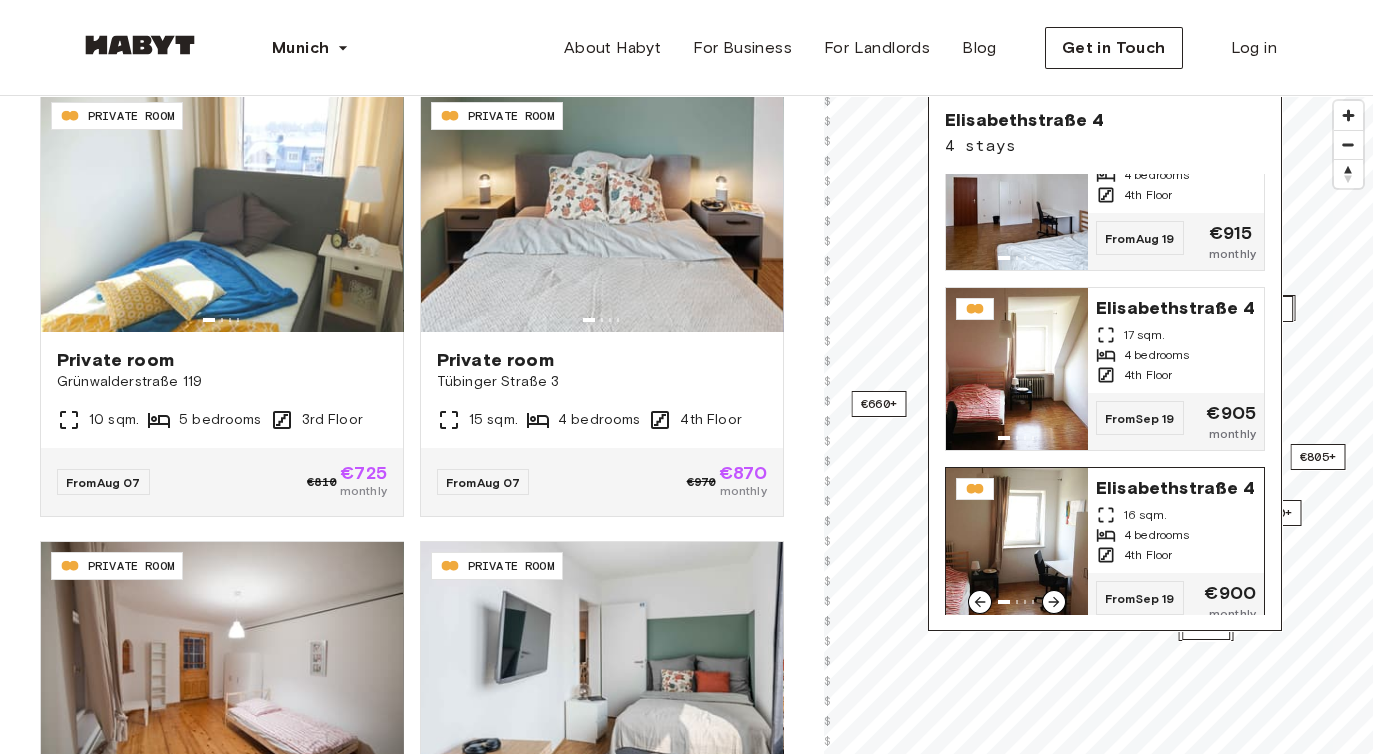 scroll, scrollTop: 264, scrollLeft: 0, axis: vertical 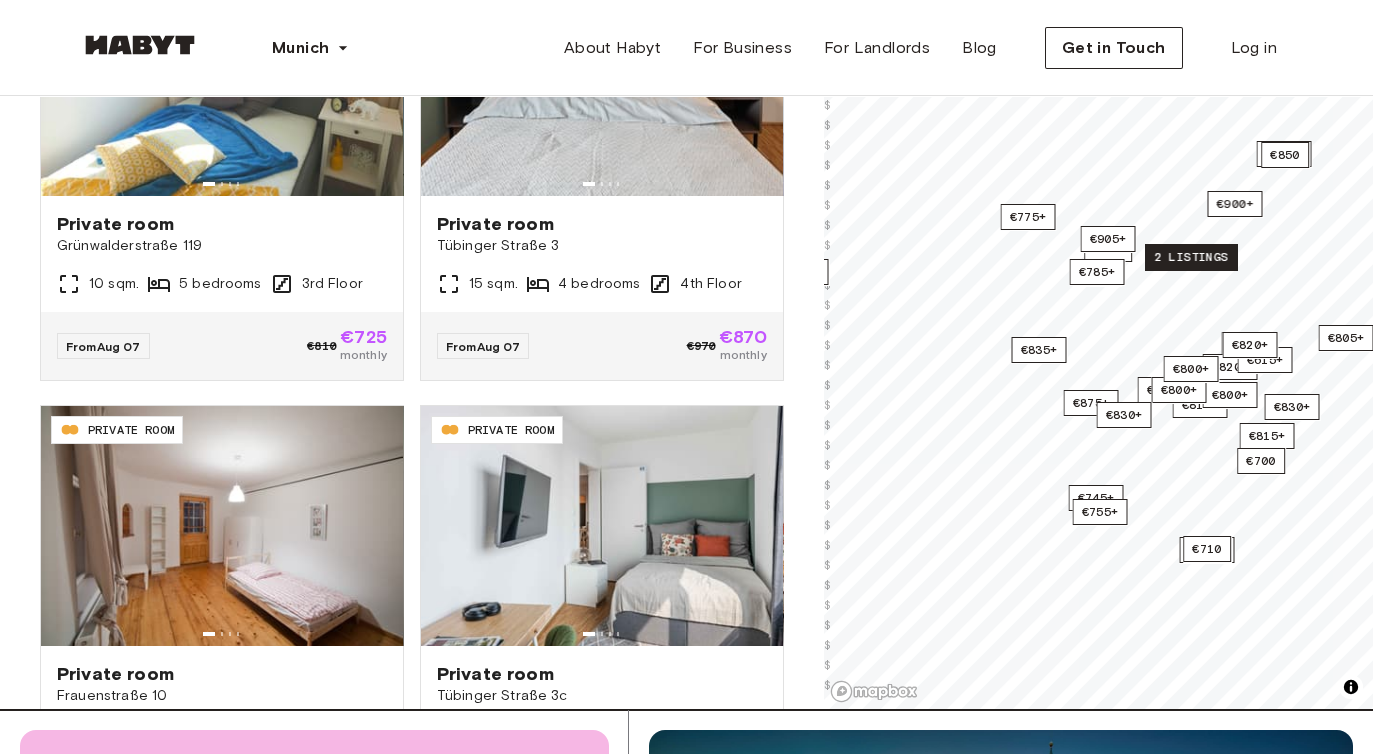 click on "2 listings" at bounding box center (1191, 257) 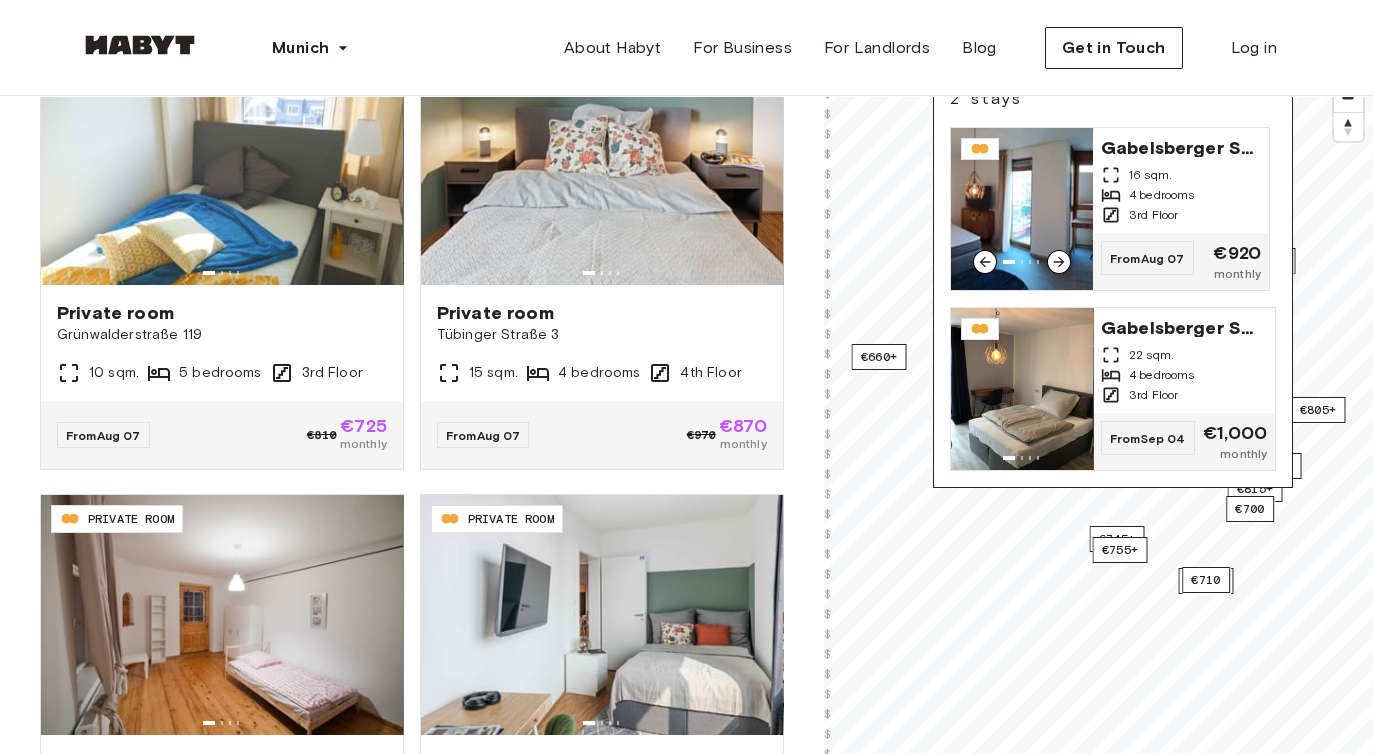 scroll, scrollTop: 234, scrollLeft: 0, axis: vertical 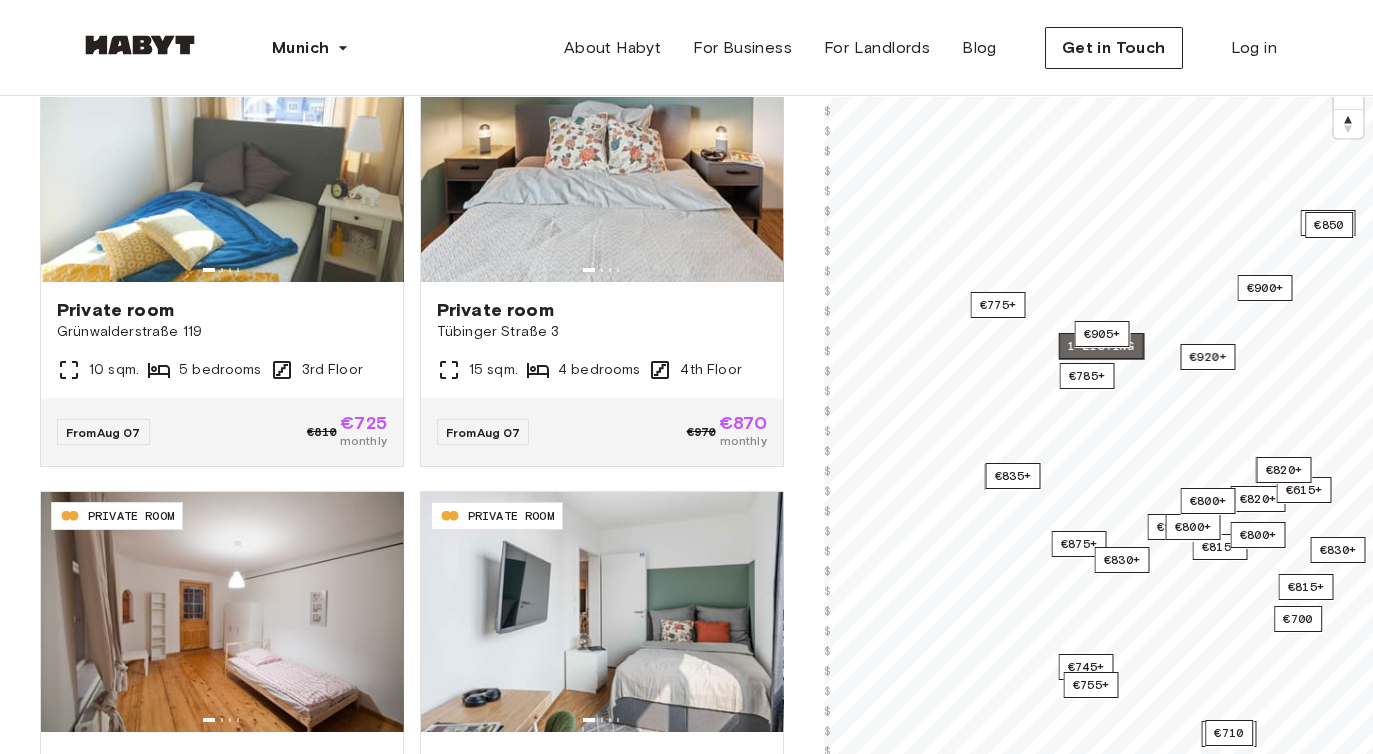 click on "1 listing" at bounding box center [1100, 346] 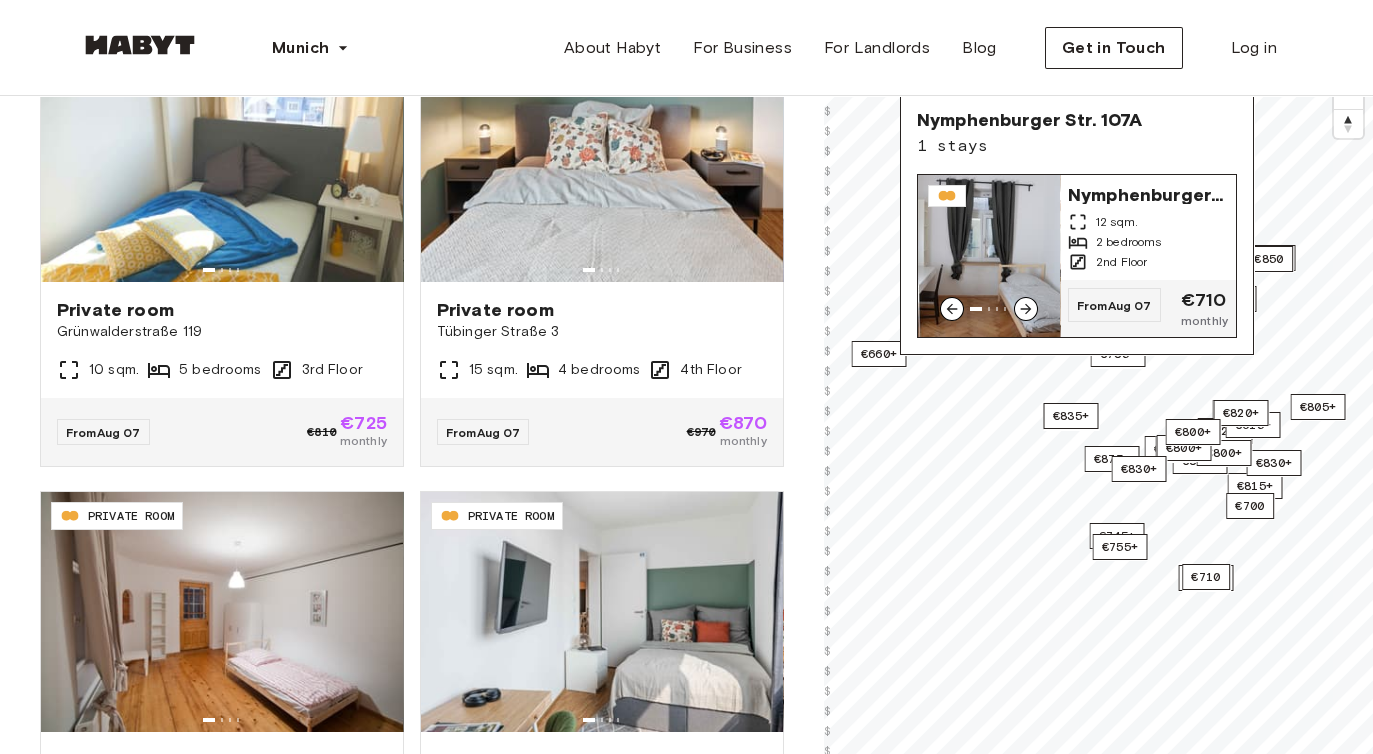 click on "2nd Floor" at bounding box center [1121, 262] 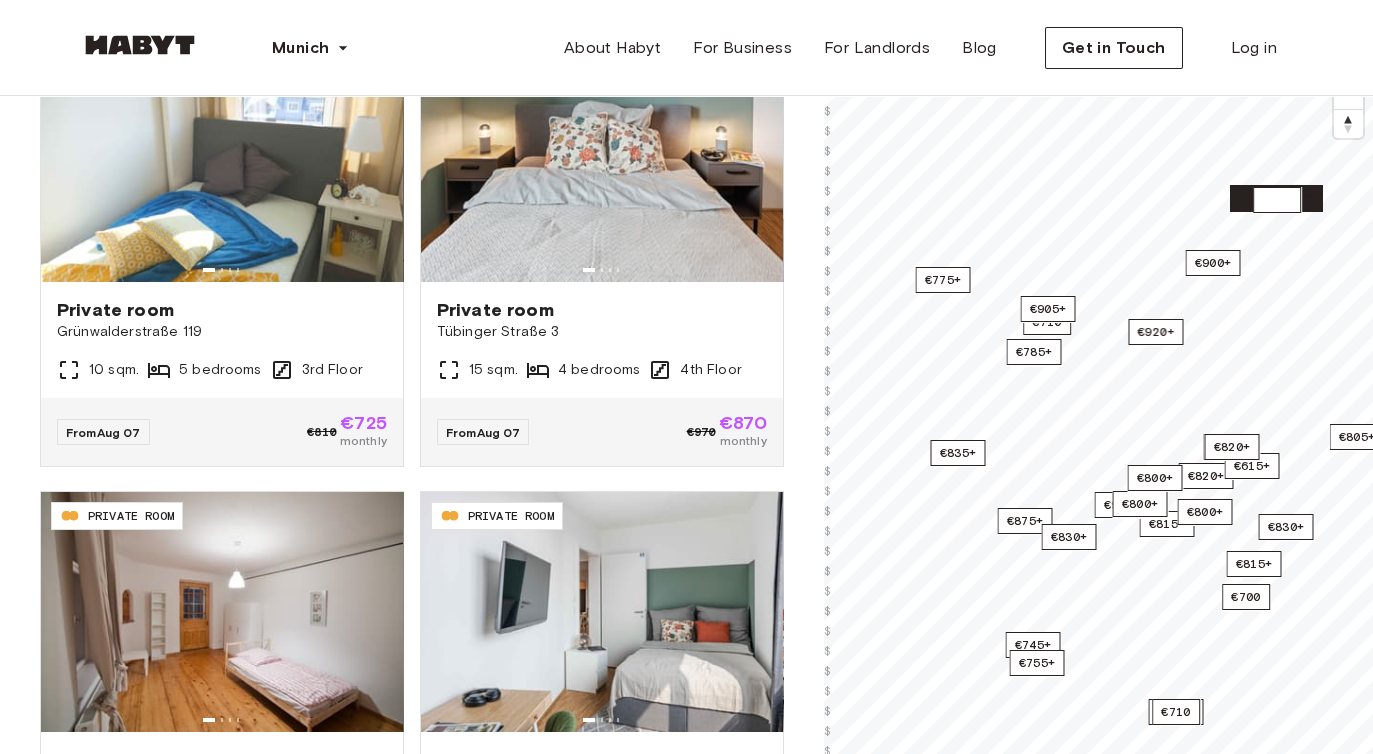 click on "€850" at bounding box center [1277, 200] 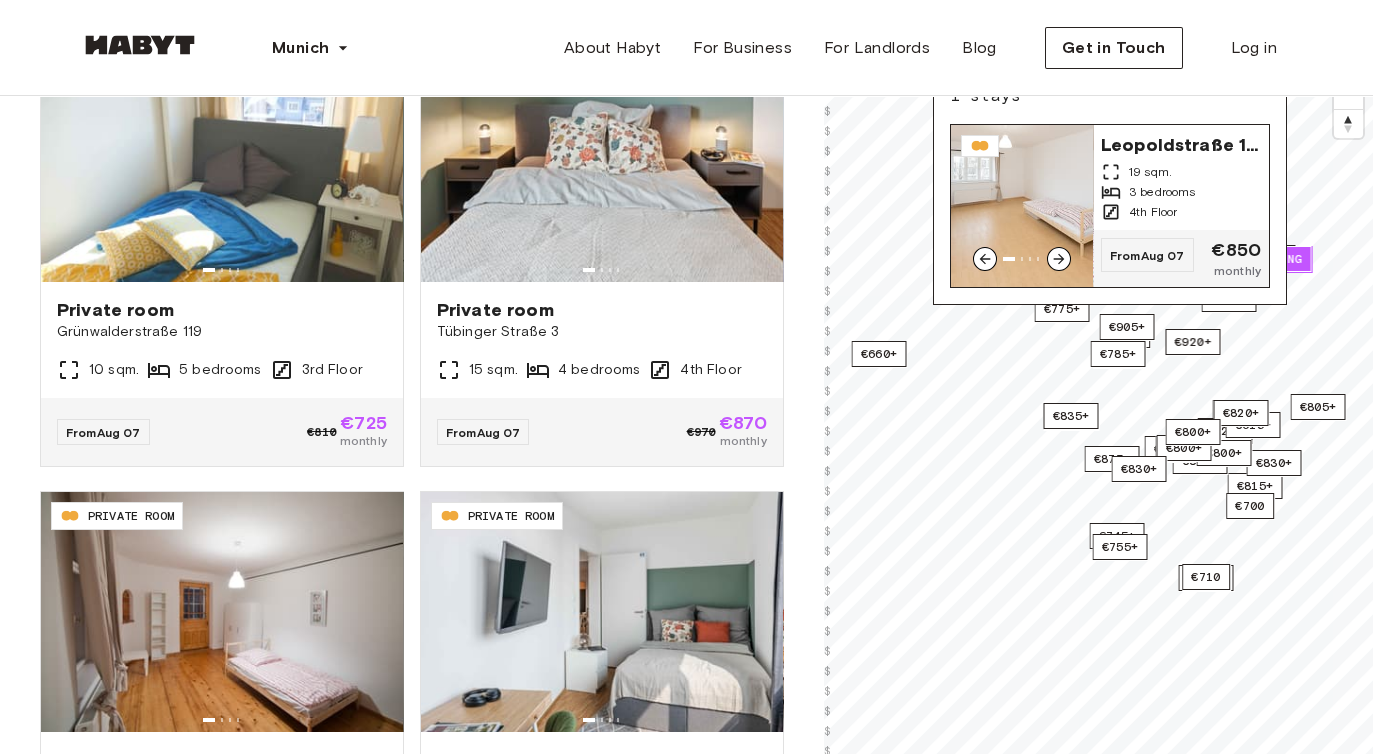 click on "3 bedrooms" at bounding box center (1181, 192) 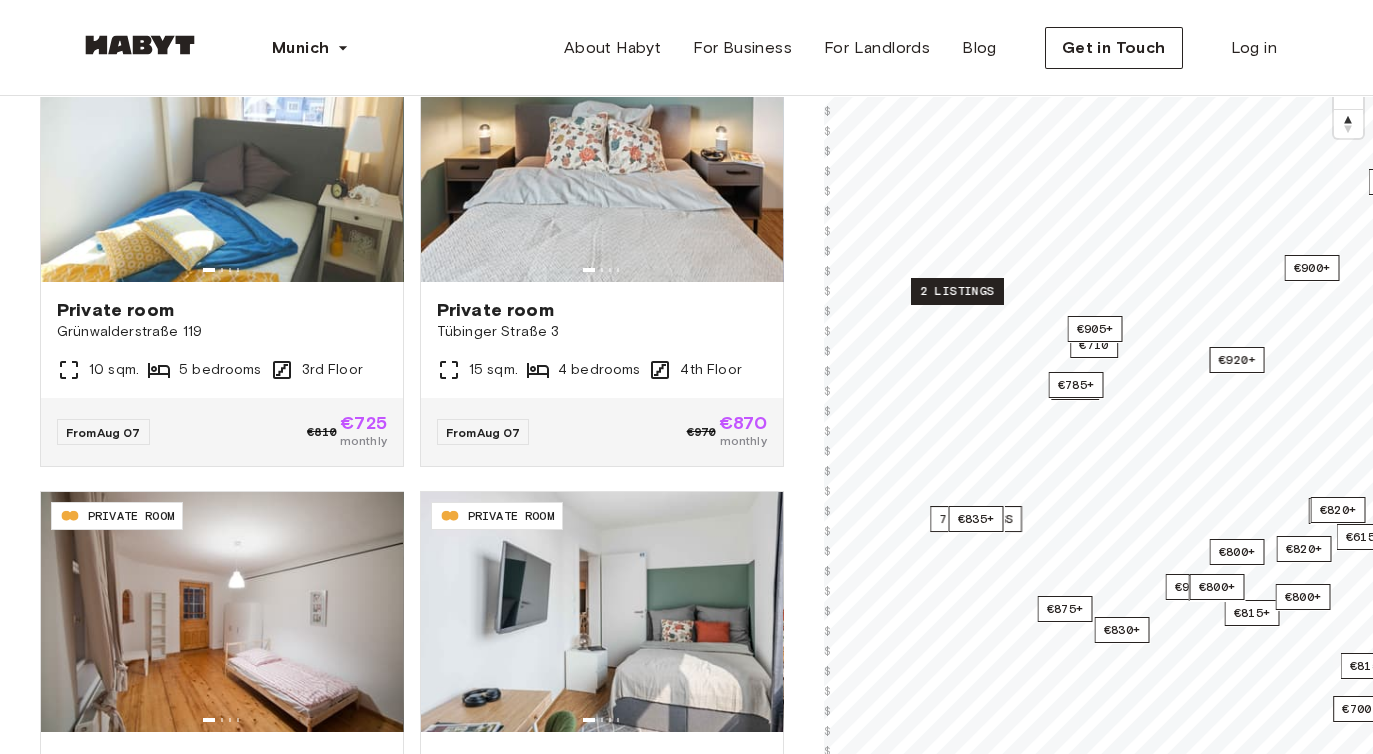 click on "2 listings" at bounding box center [957, 291] 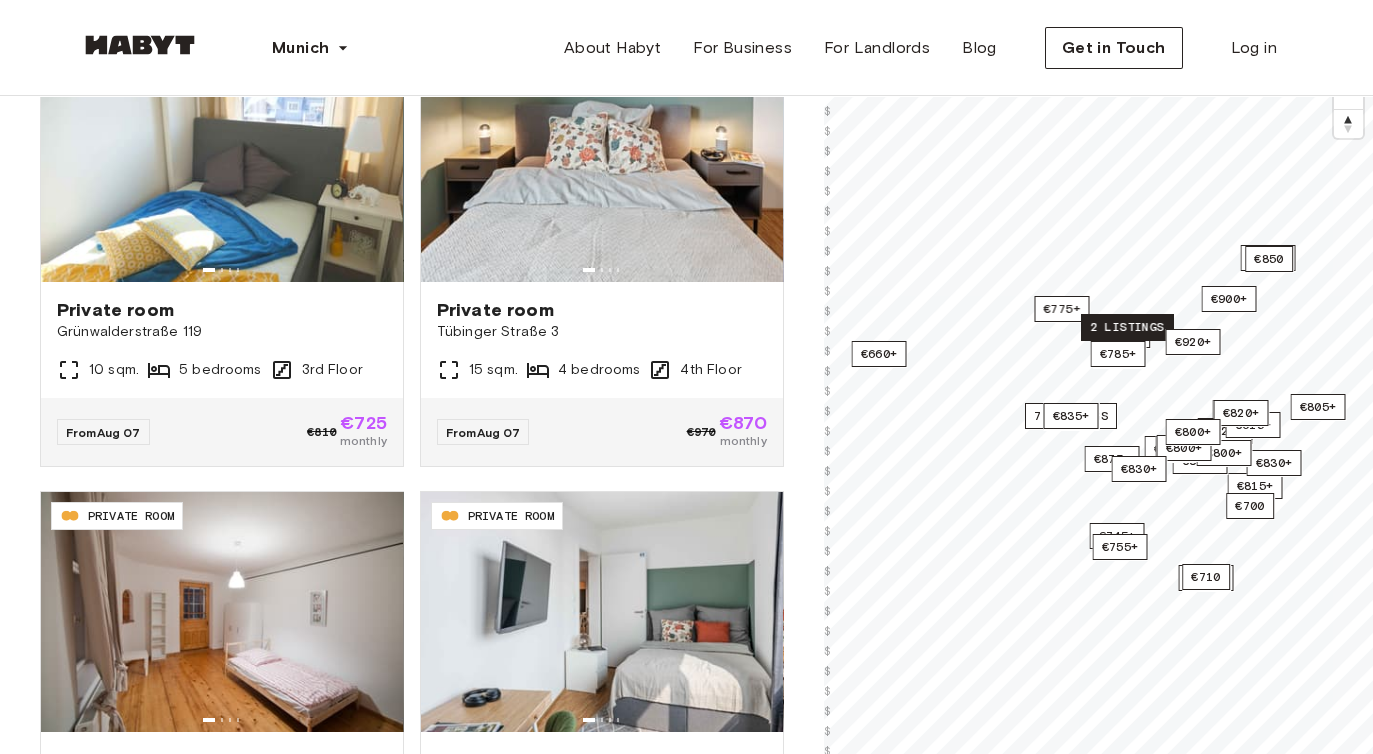 click on "2 listings" at bounding box center (1127, 327) 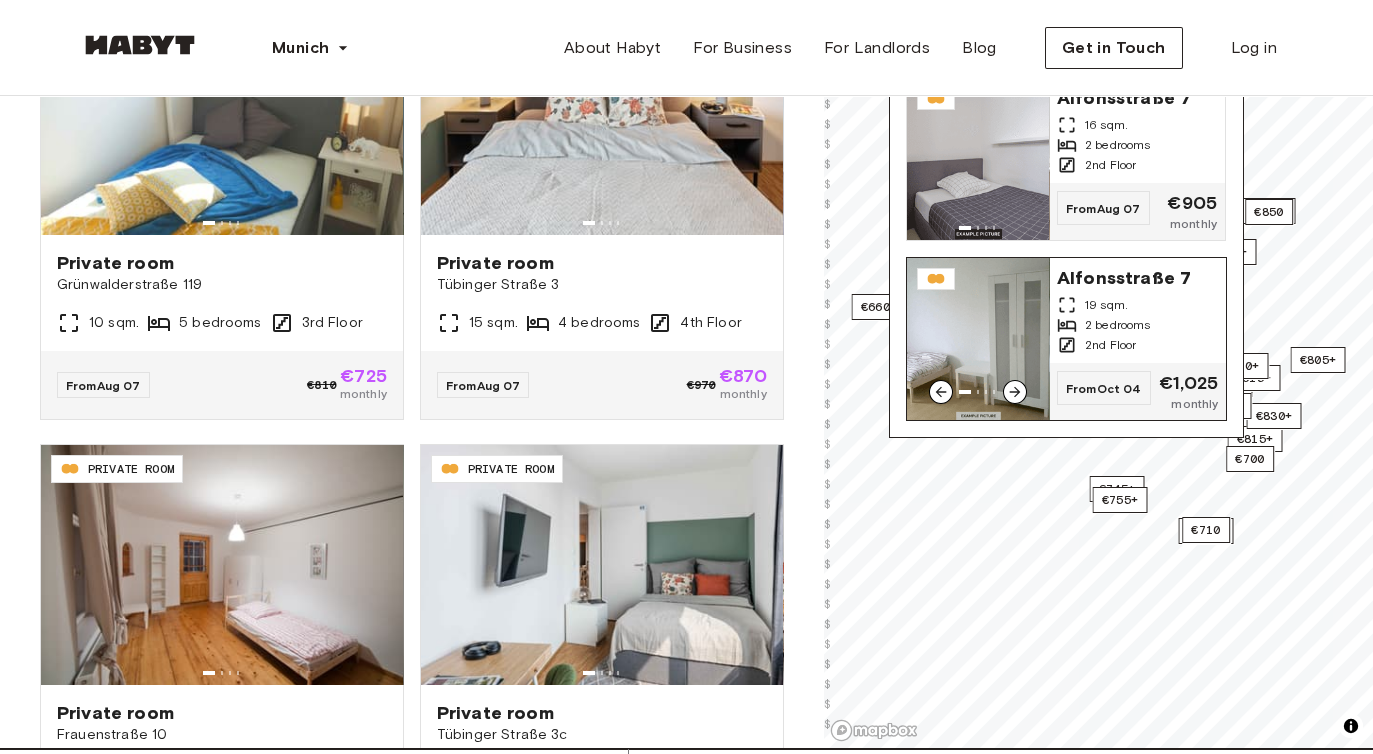 scroll, scrollTop: 294, scrollLeft: 0, axis: vertical 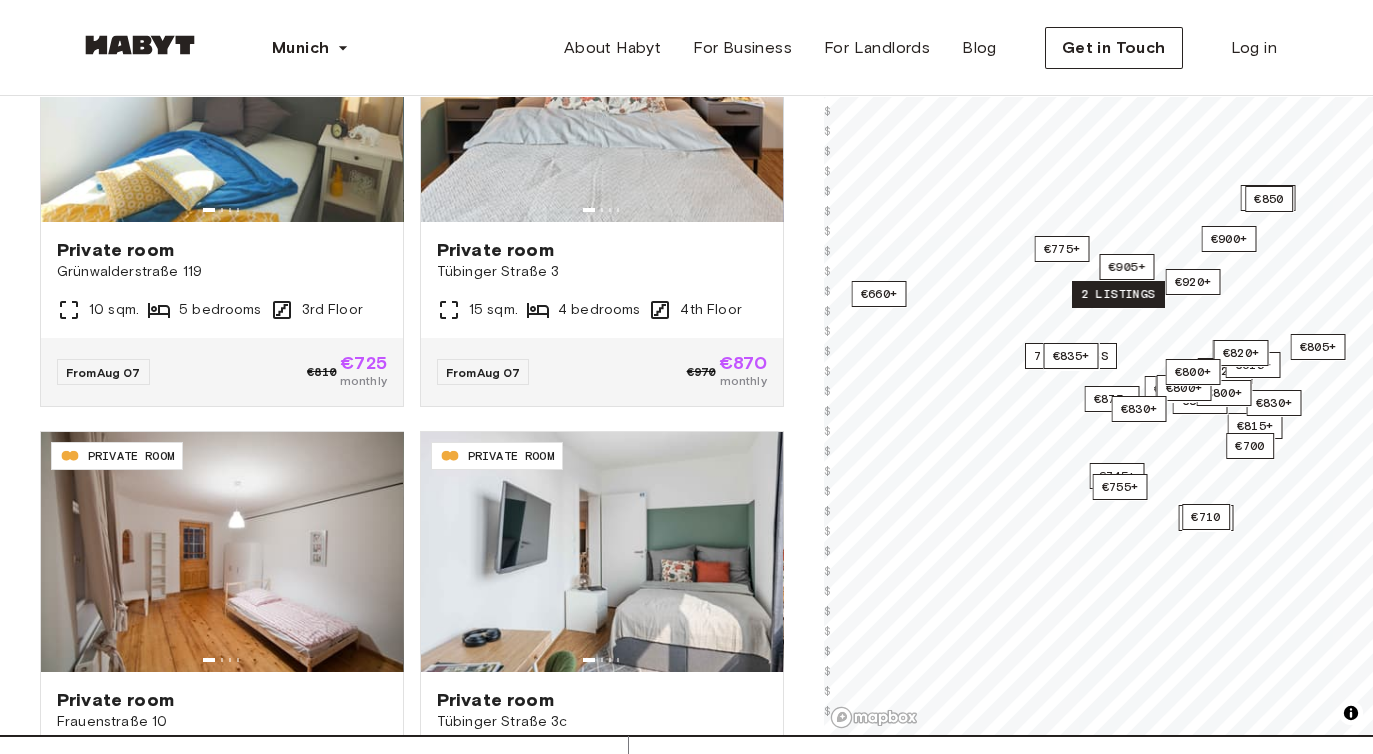 click on "2 listings" at bounding box center (1118, 294) 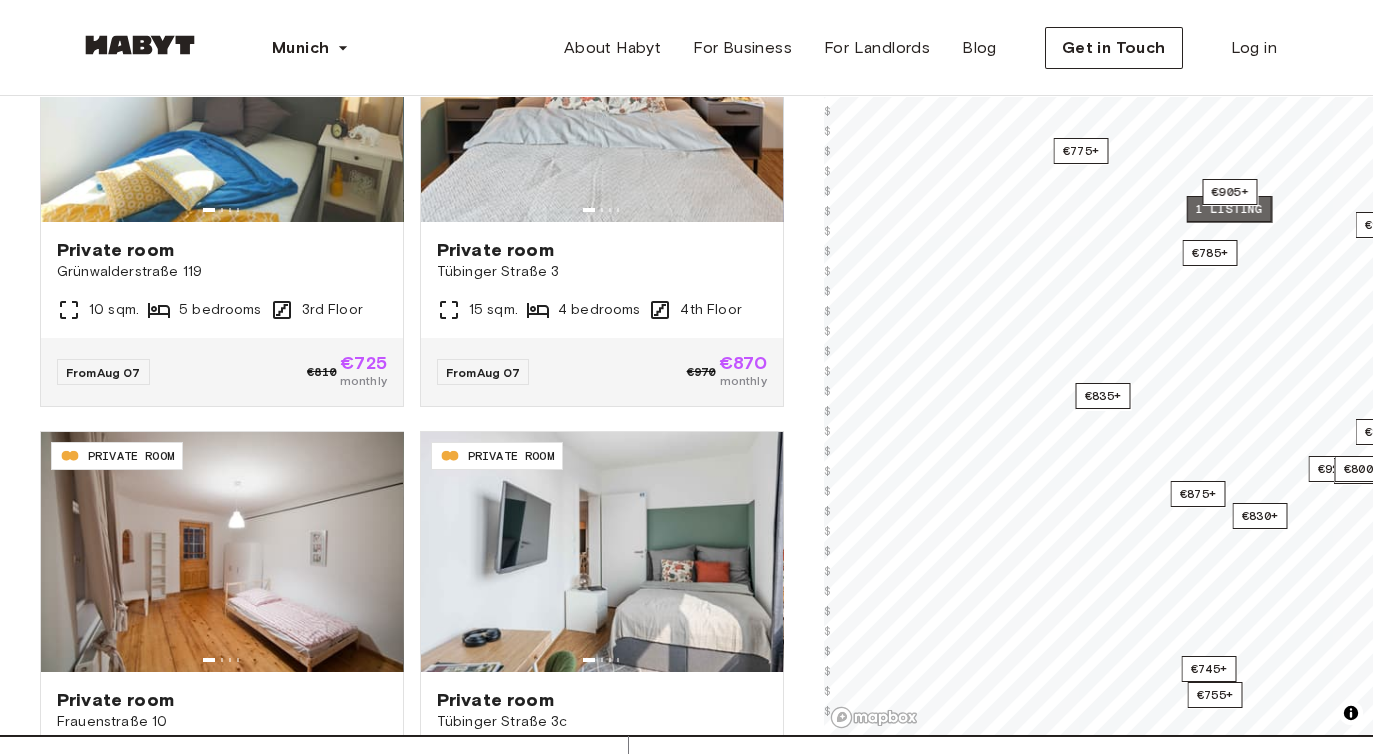 click on "1 listing" at bounding box center [1228, 209] 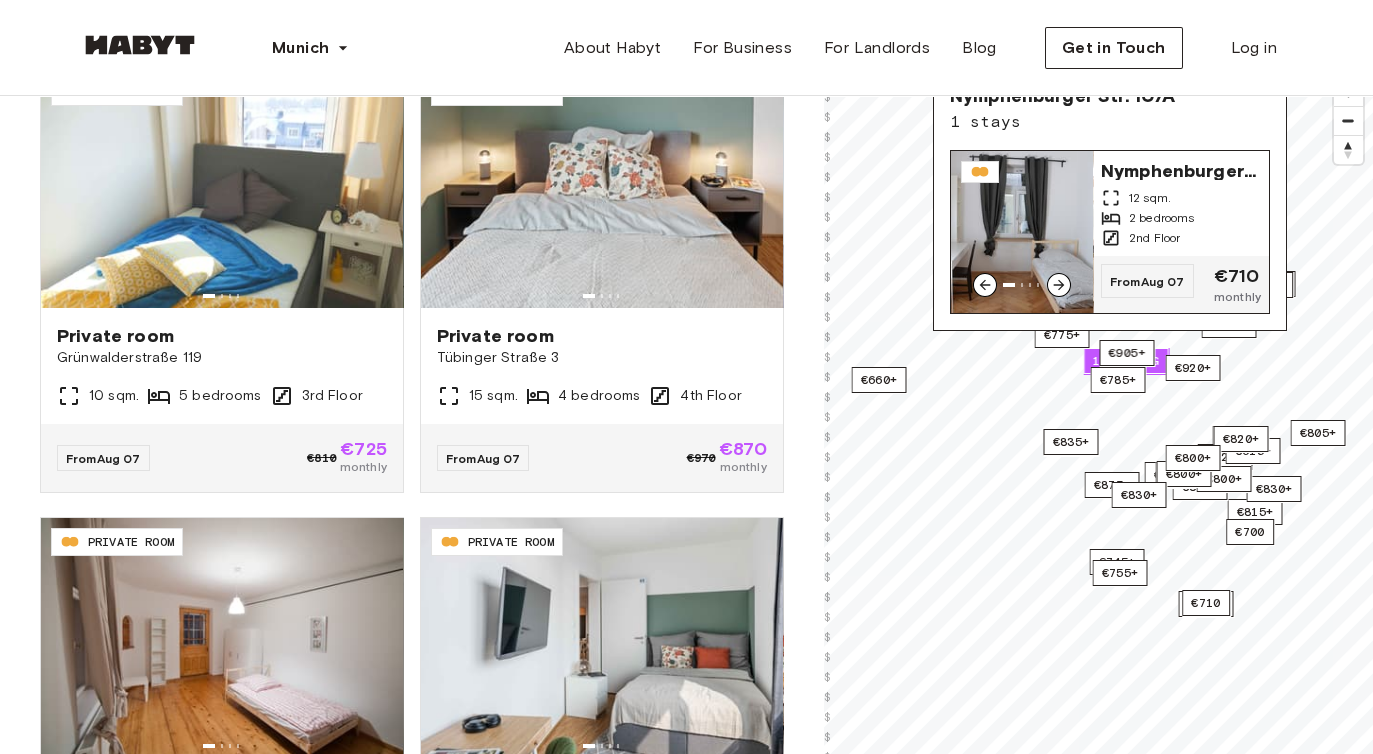 scroll, scrollTop: 203, scrollLeft: 0, axis: vertical 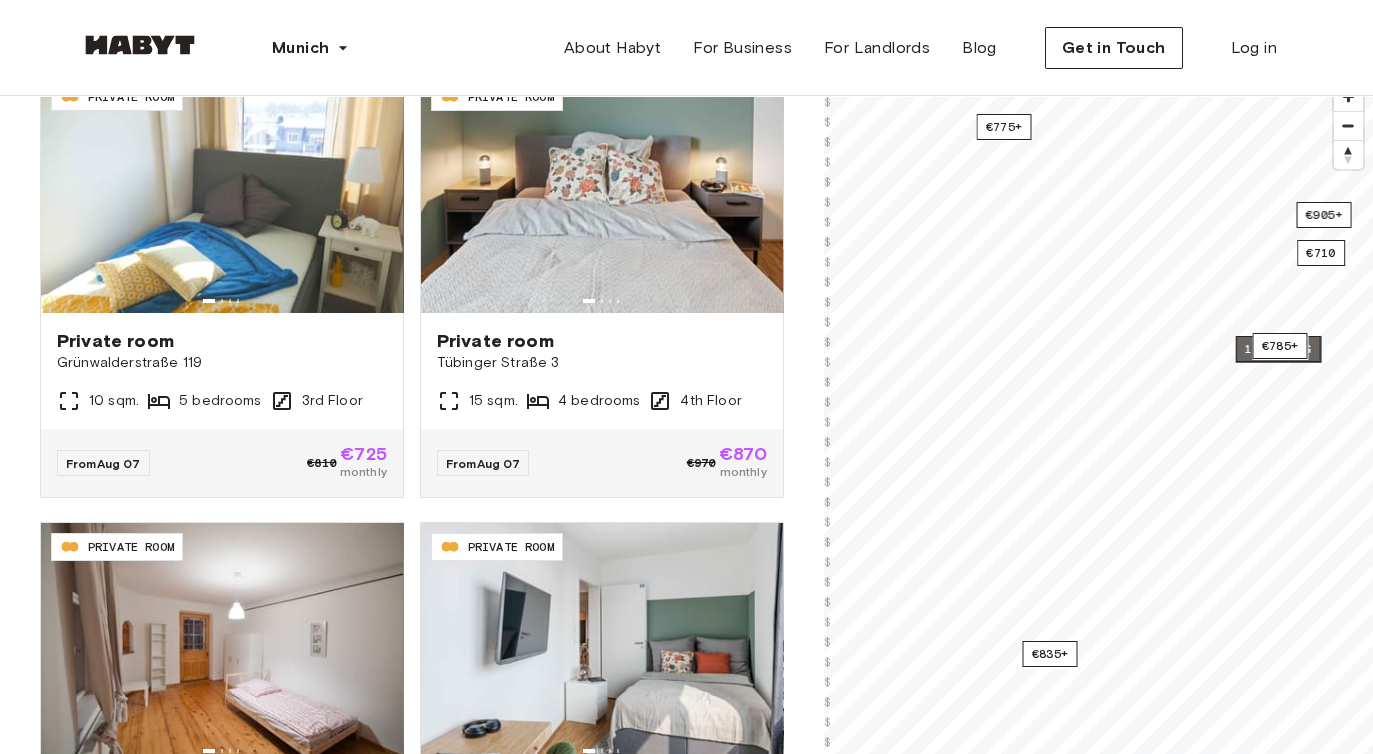 click on "1 listing" at bounding box center (1277, 349) 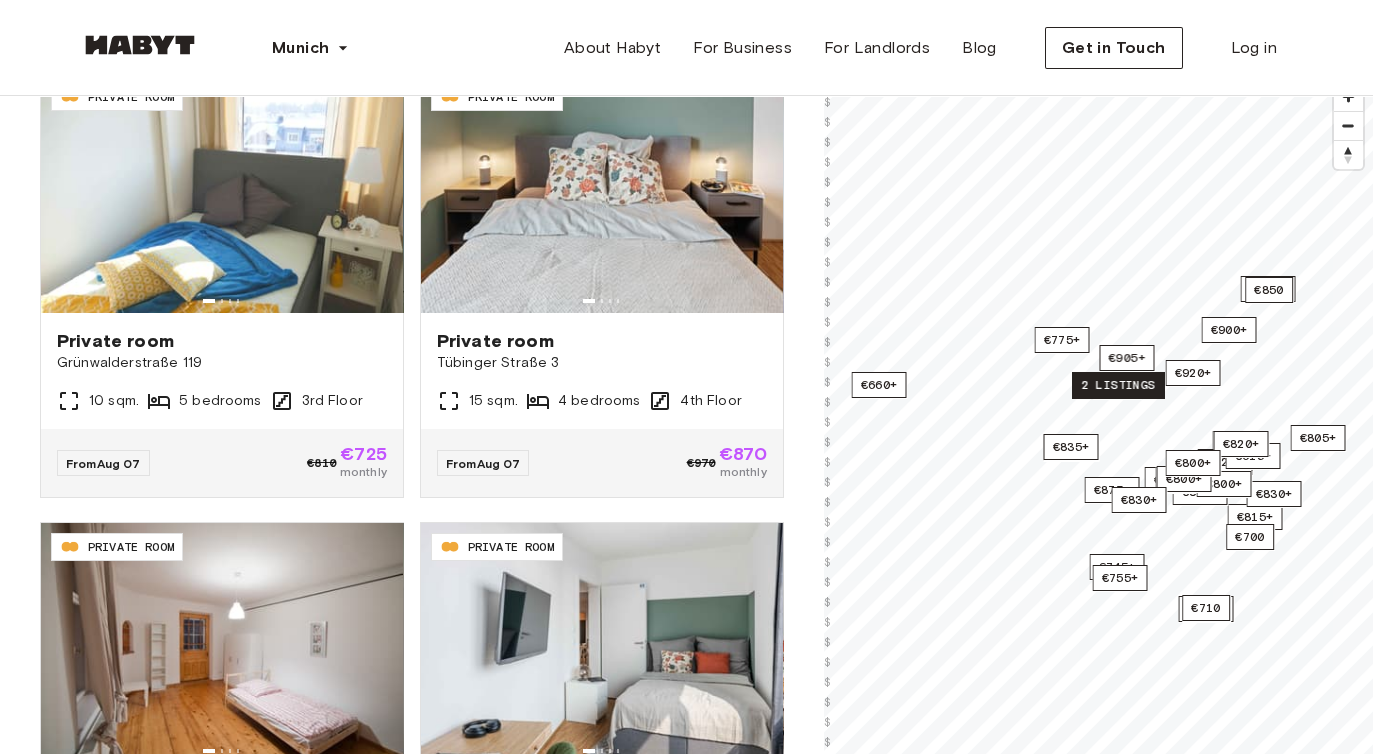 click on "2 listings" at bounding box center [1118, 385] 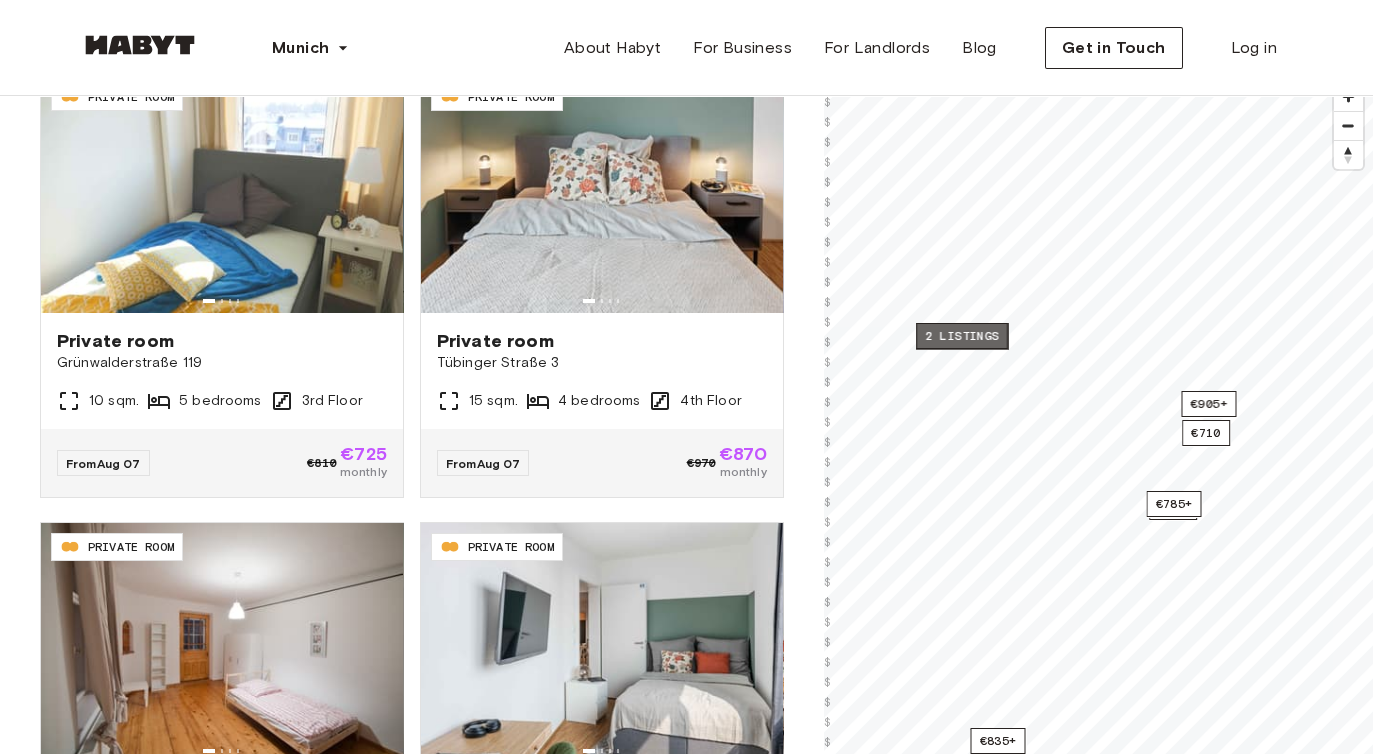 click on "2 listings" at bounding box center [962, 336] 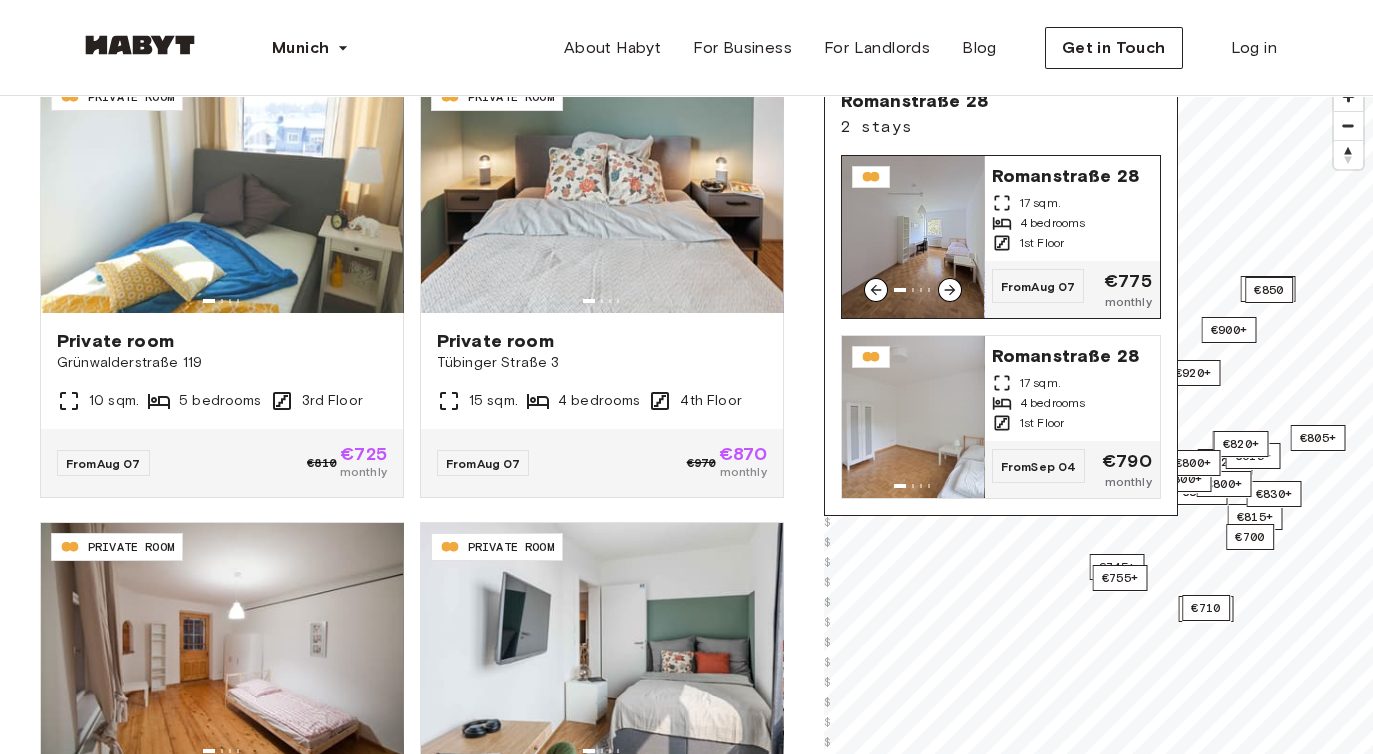 click on "4 bedrooms" at bounding box center (1072, 223) 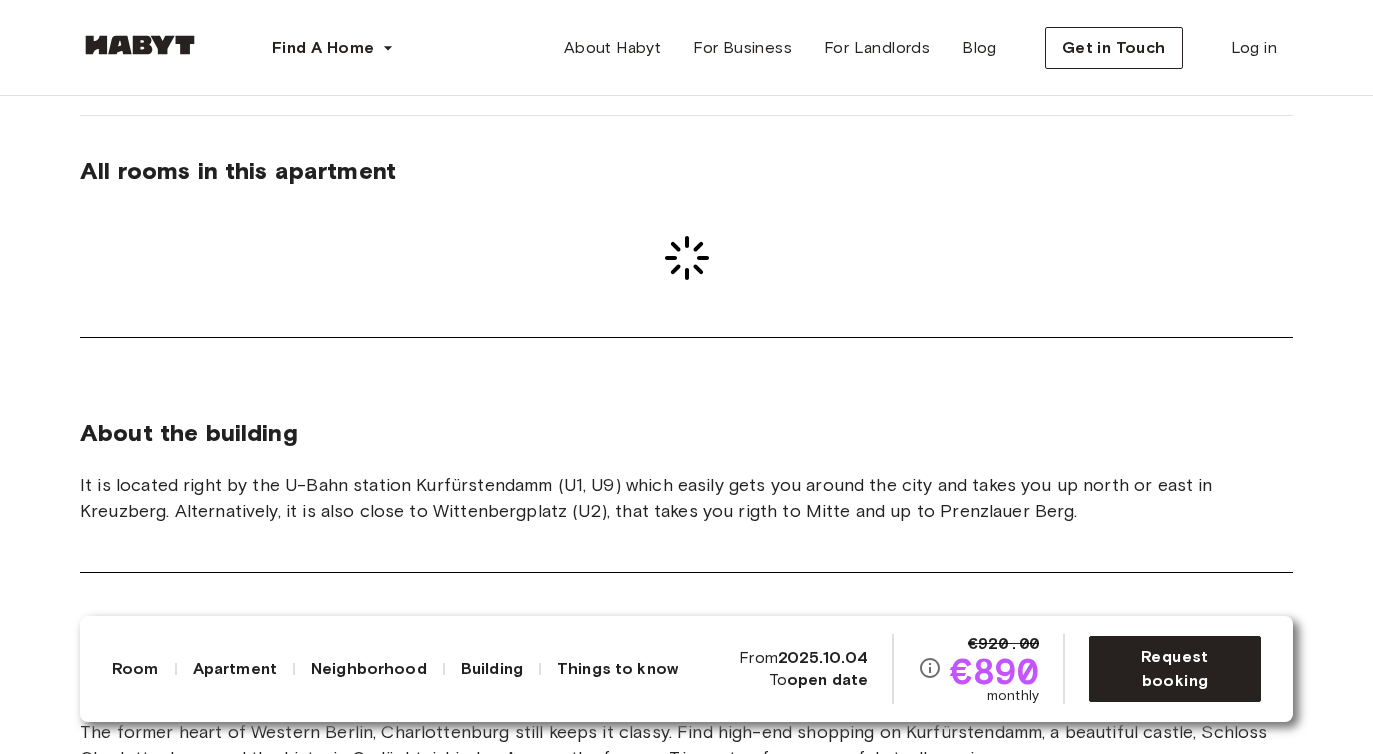 scroll, scrollTop: 1644, scrollLeft: 0, axis: vertical 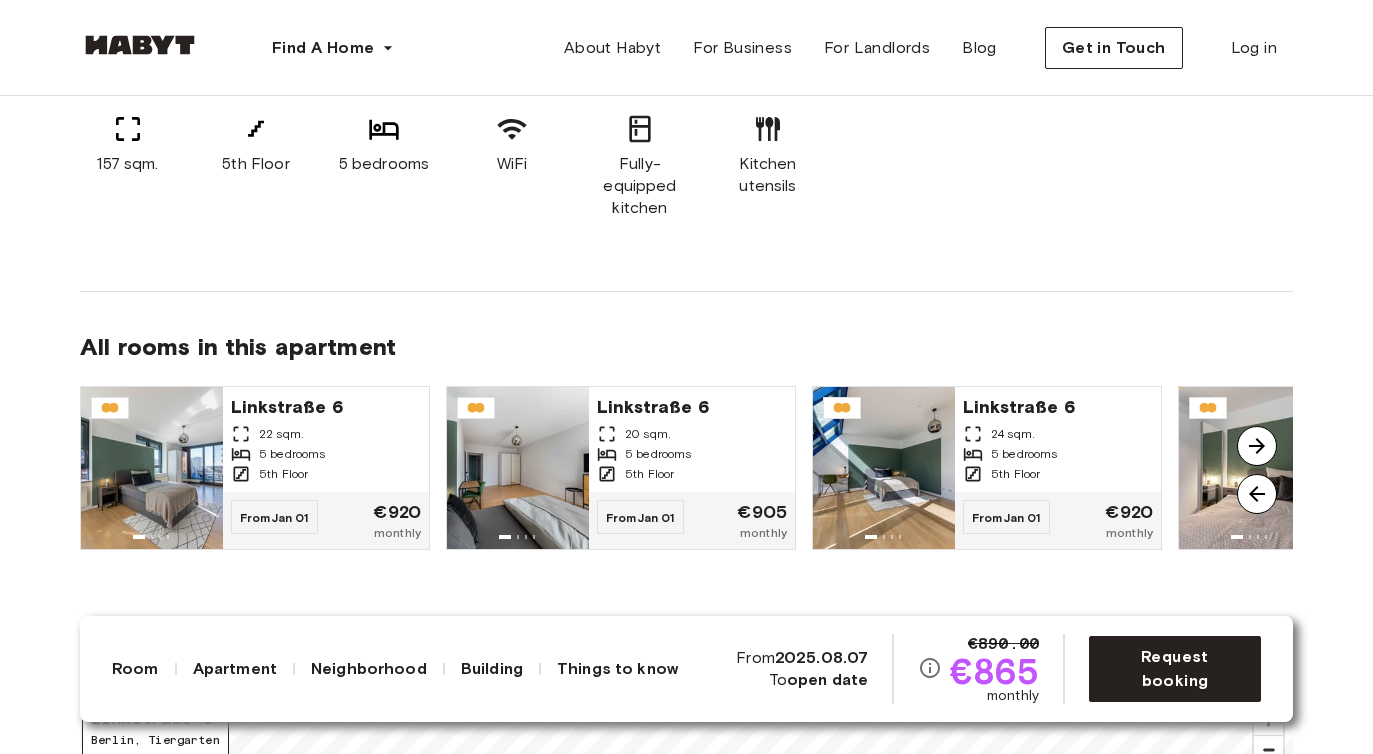 click at bounding box center [1257, 446] 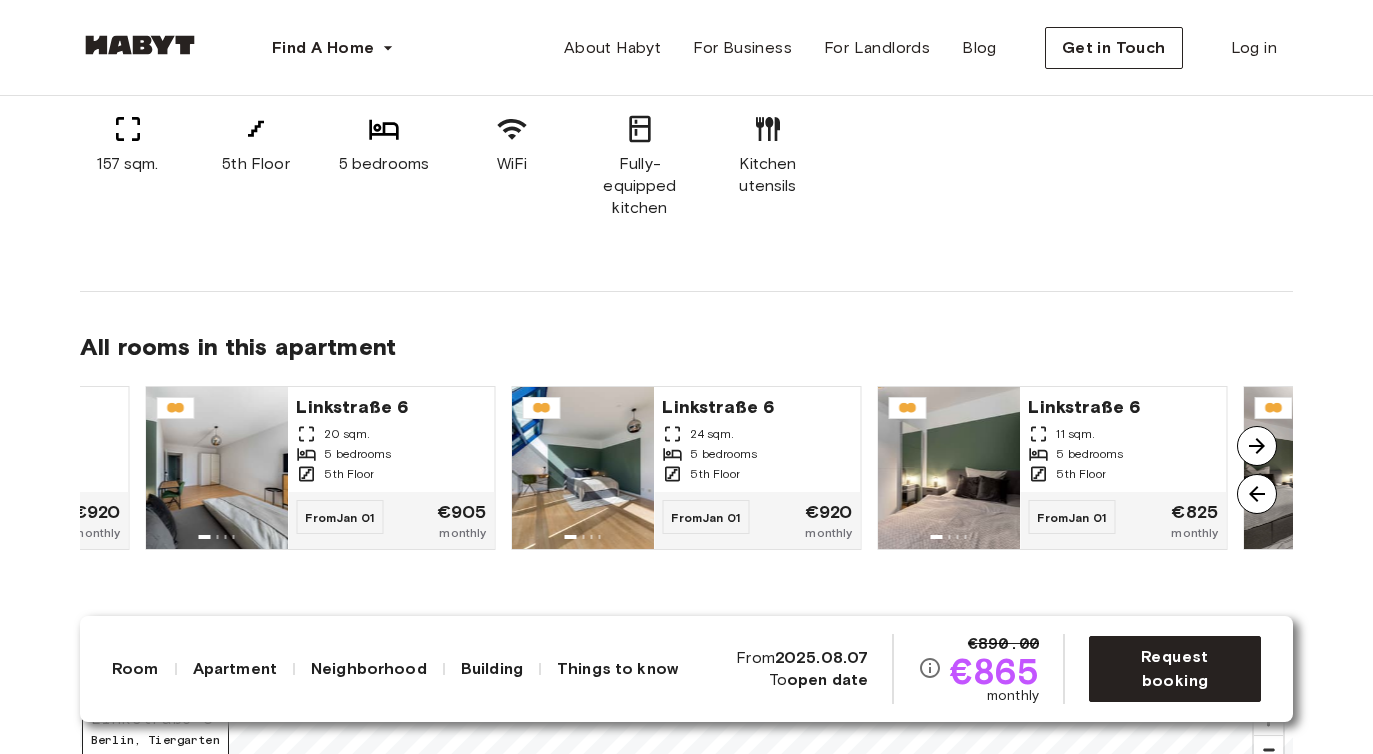 click at bounding box center [1257, 446] 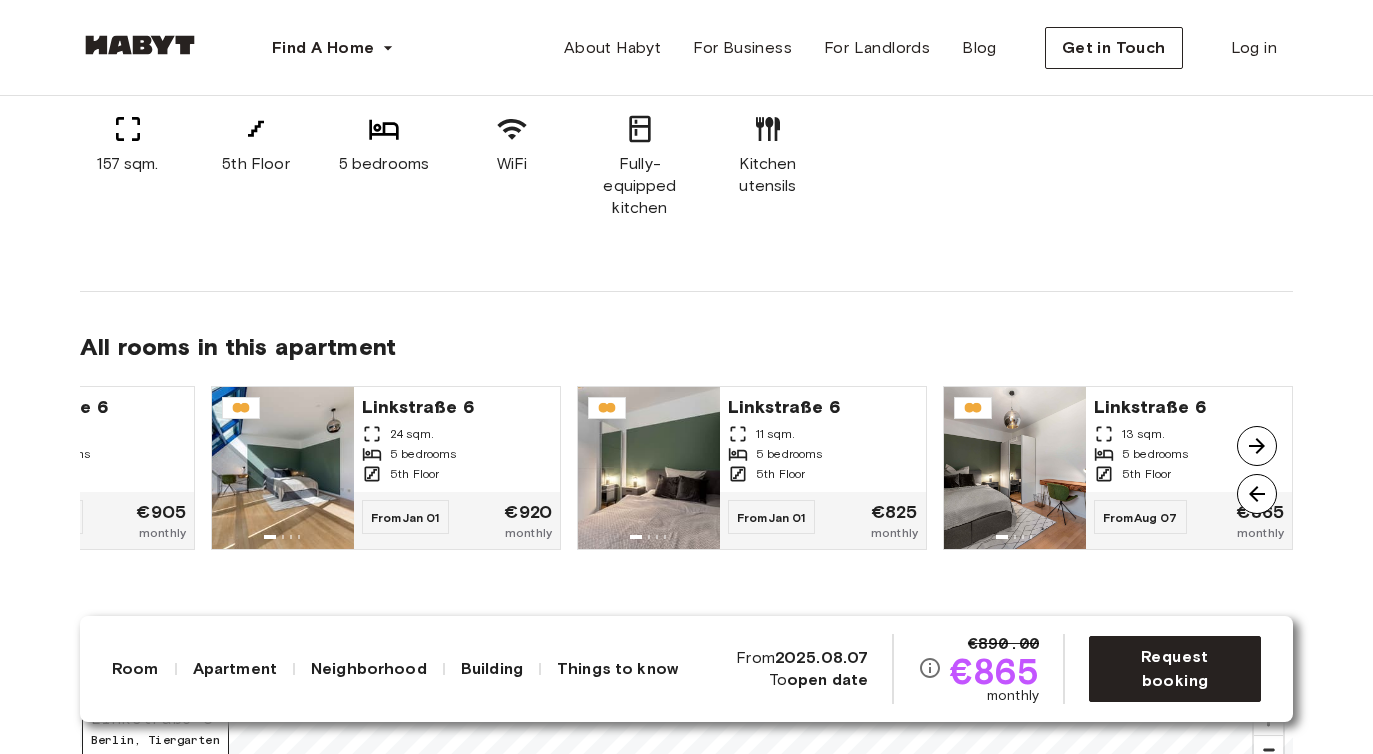 click at bounding box center (1257, 494) 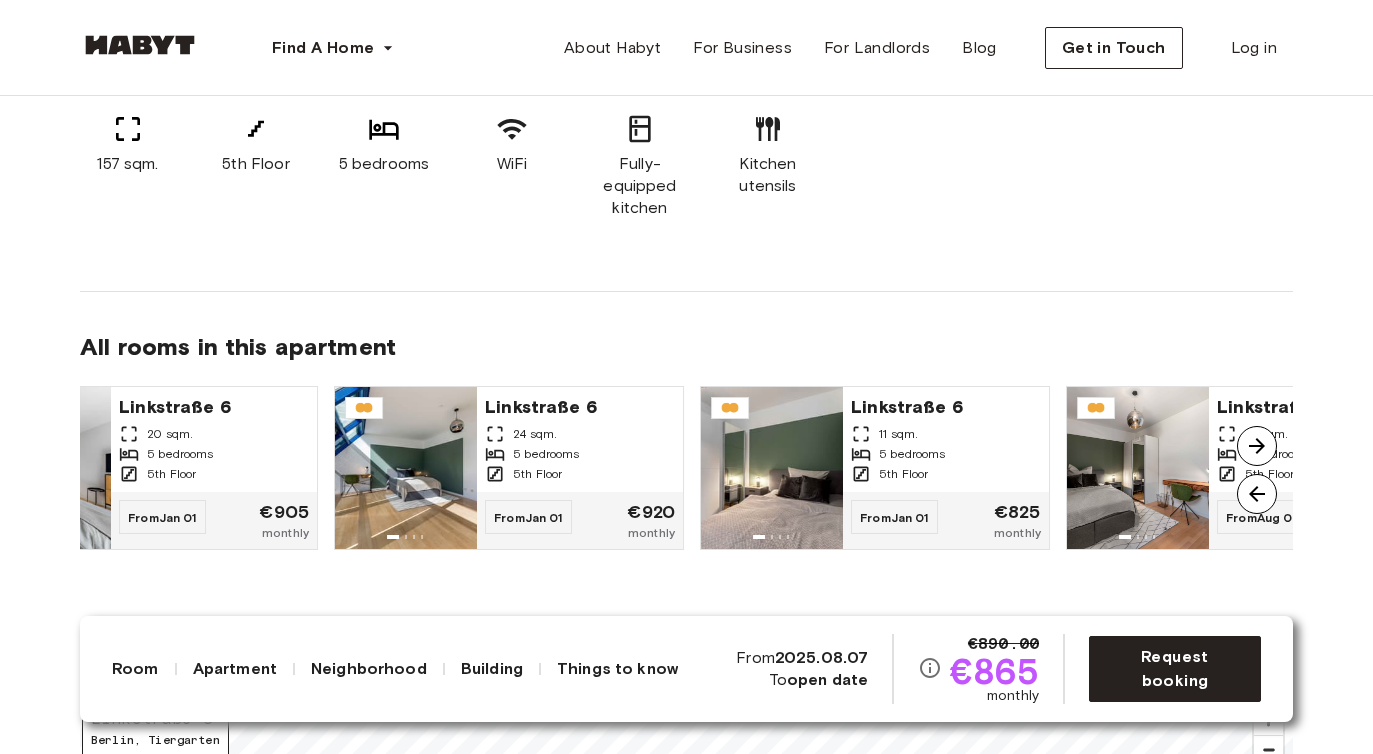 click at bounding box center [1257, 494] 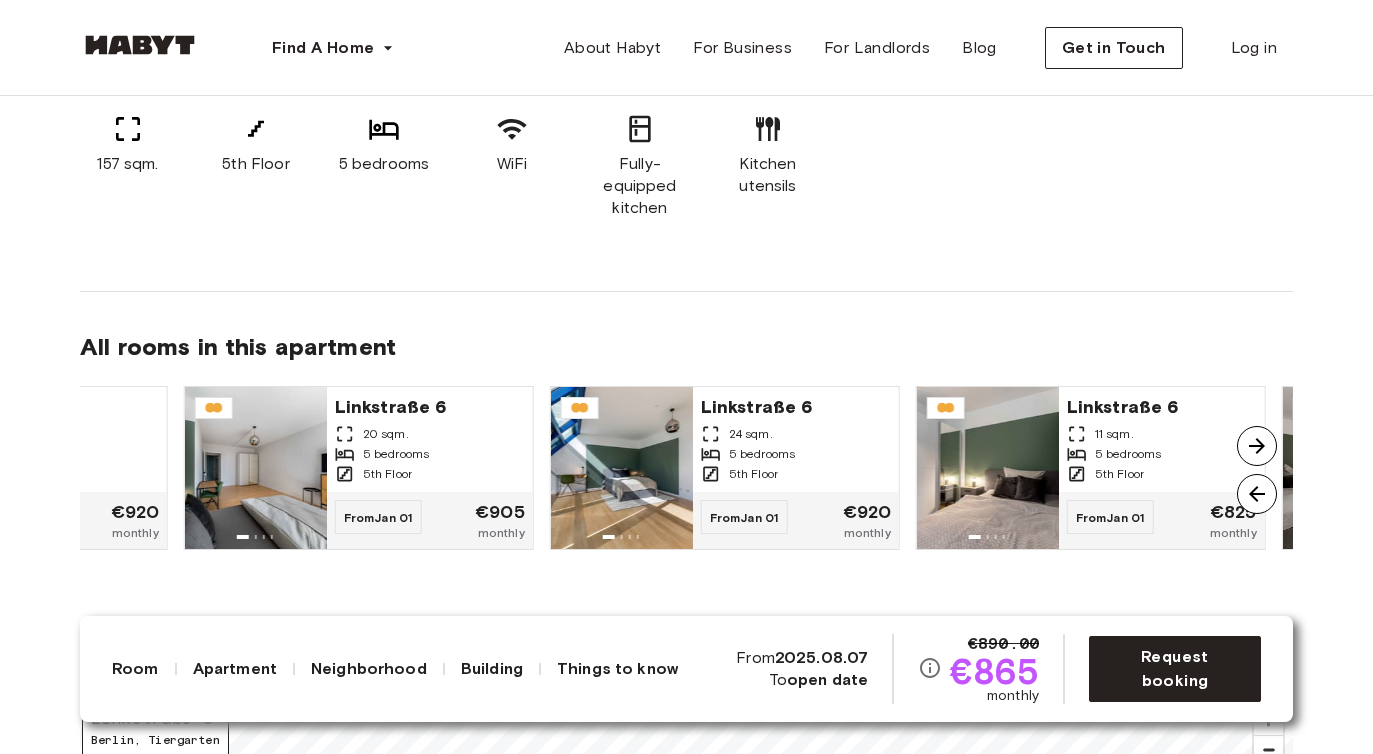 click at bounding box center (1257, 494) 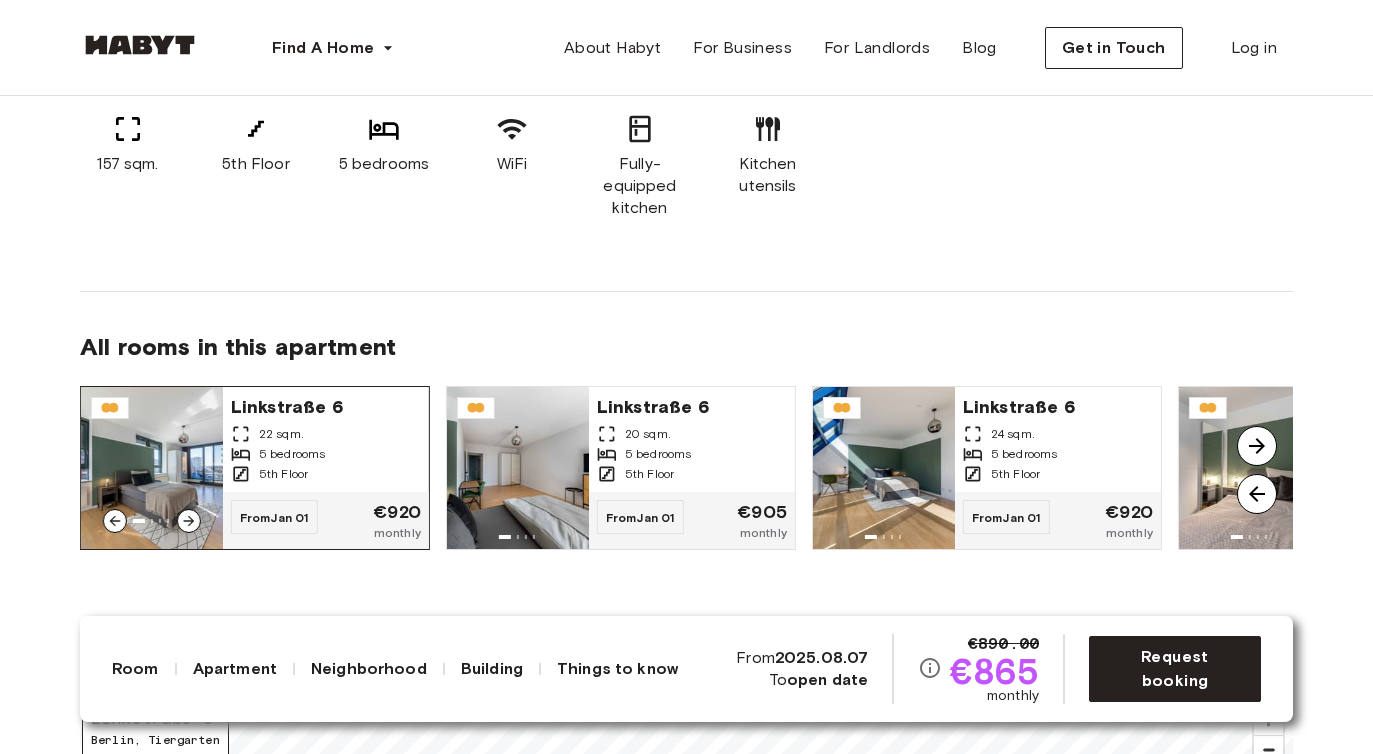 click on "5 bedrooms" at bounding box center (292, 454) 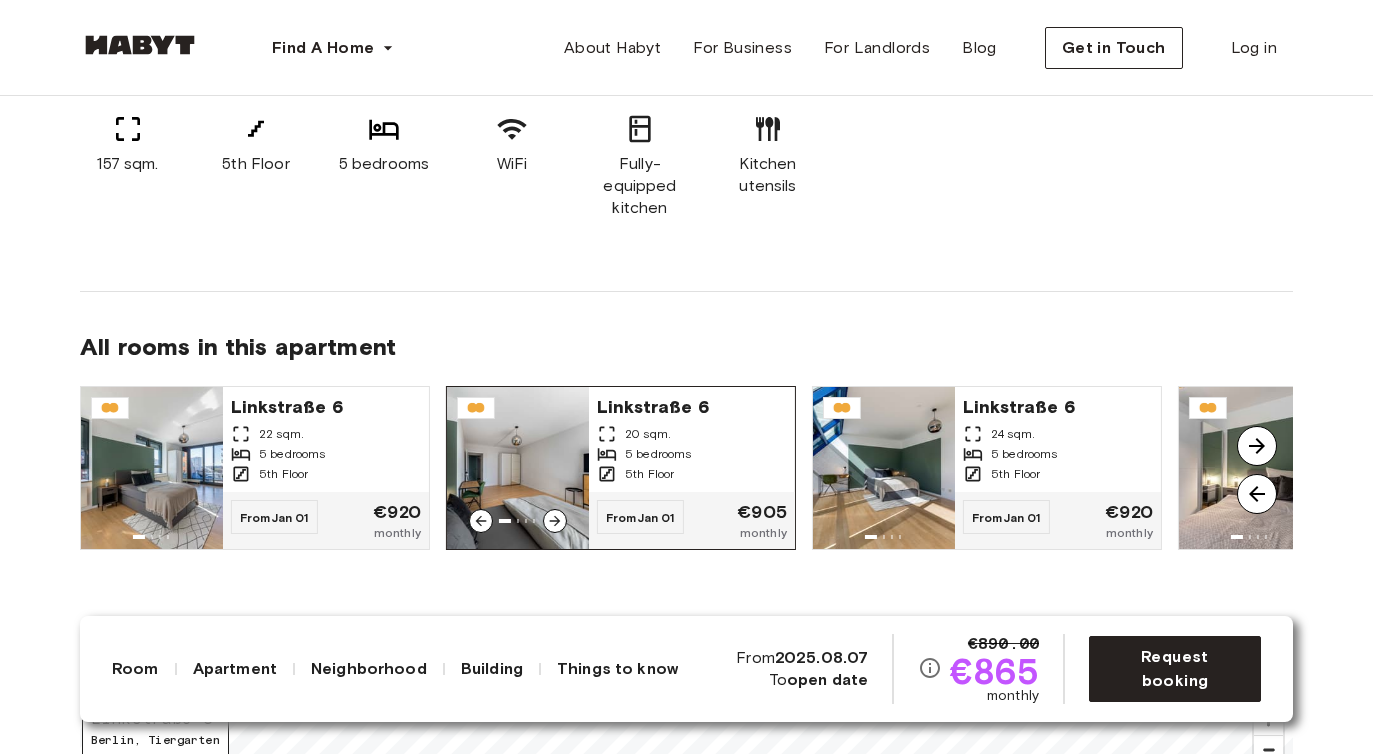click on "20 sqm." at bounding box center (692, 434) 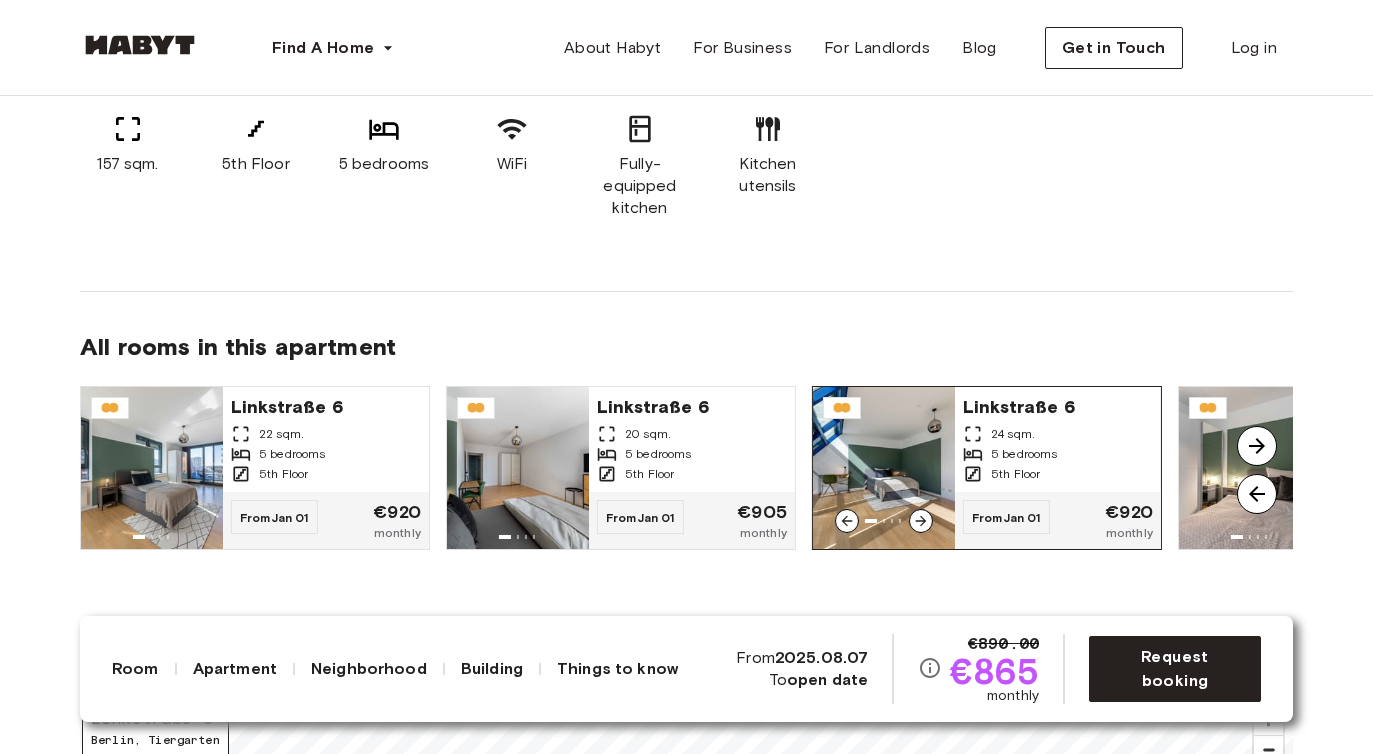click on "Linkstraße 6" at bounding box center (1058, 405) 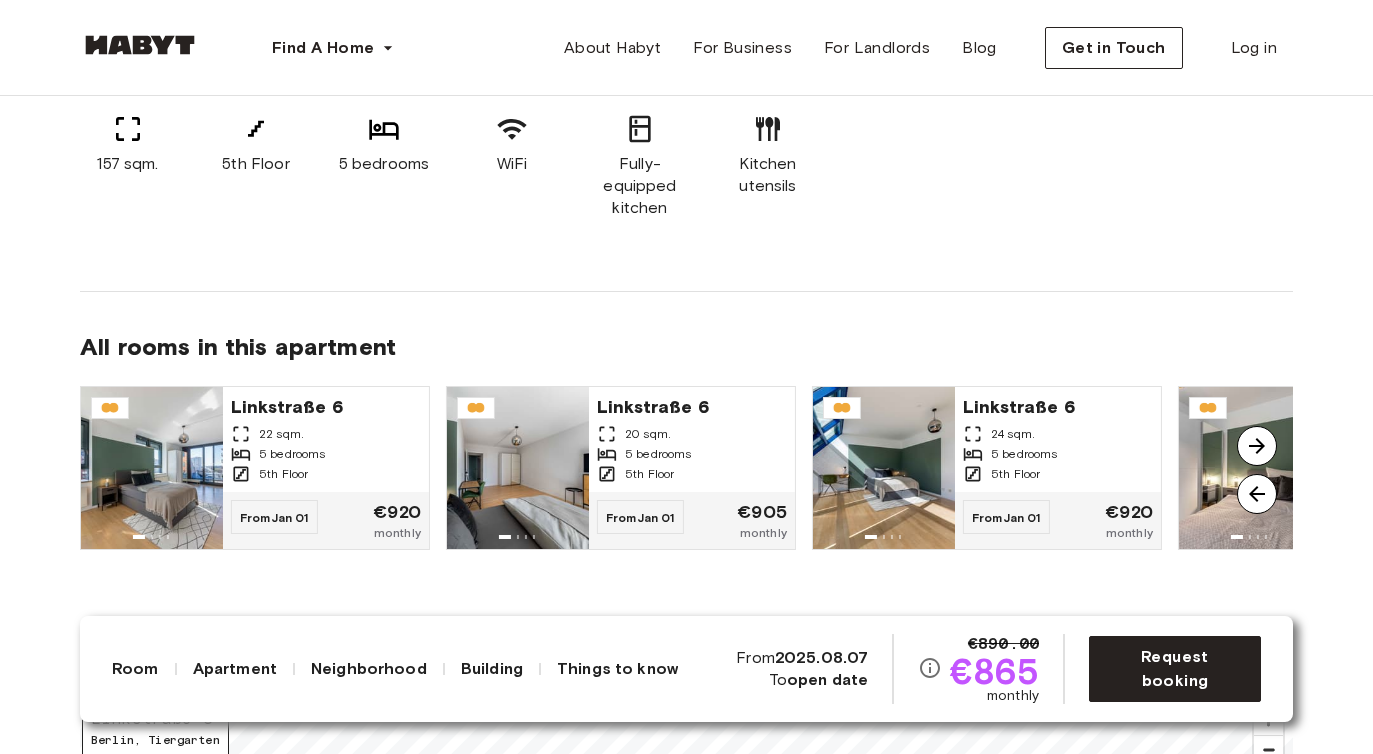 click at bounding box center [1257, 446] 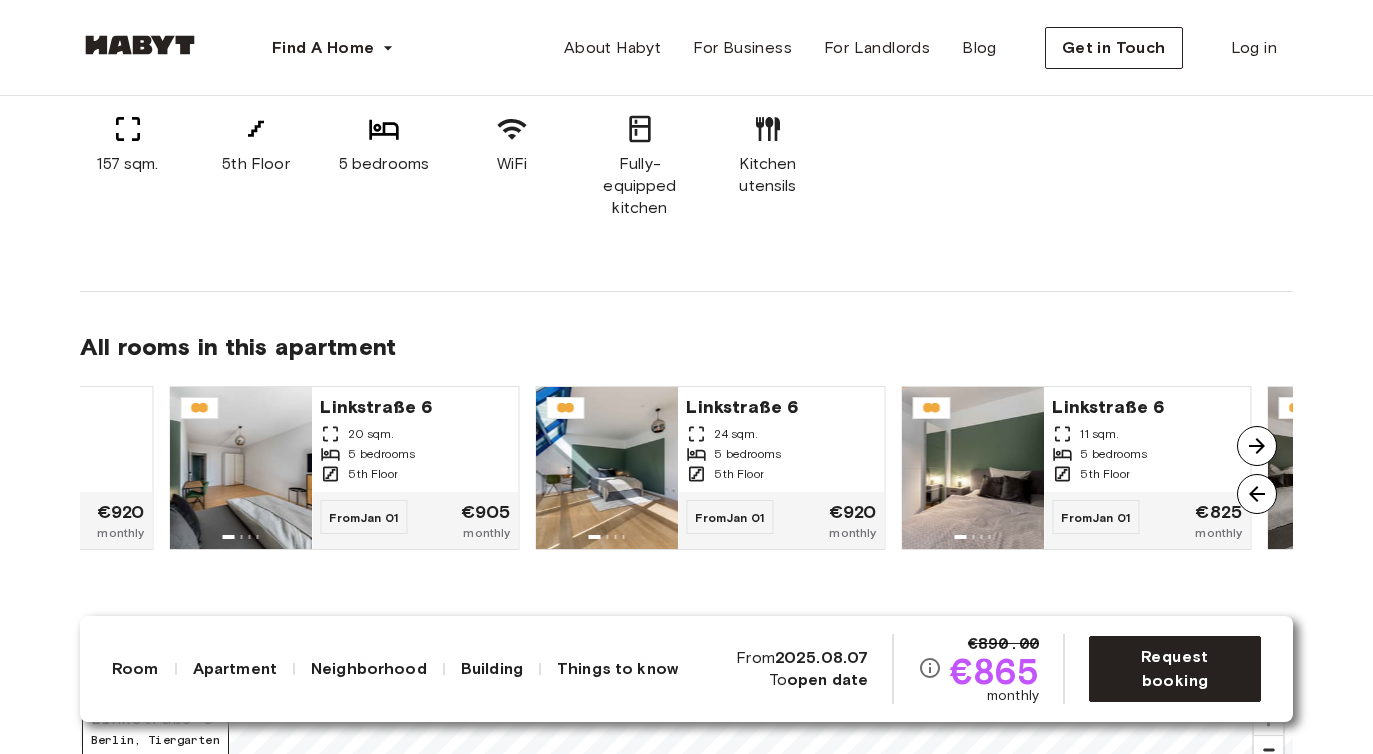 click at bounding box center (1257, 446) 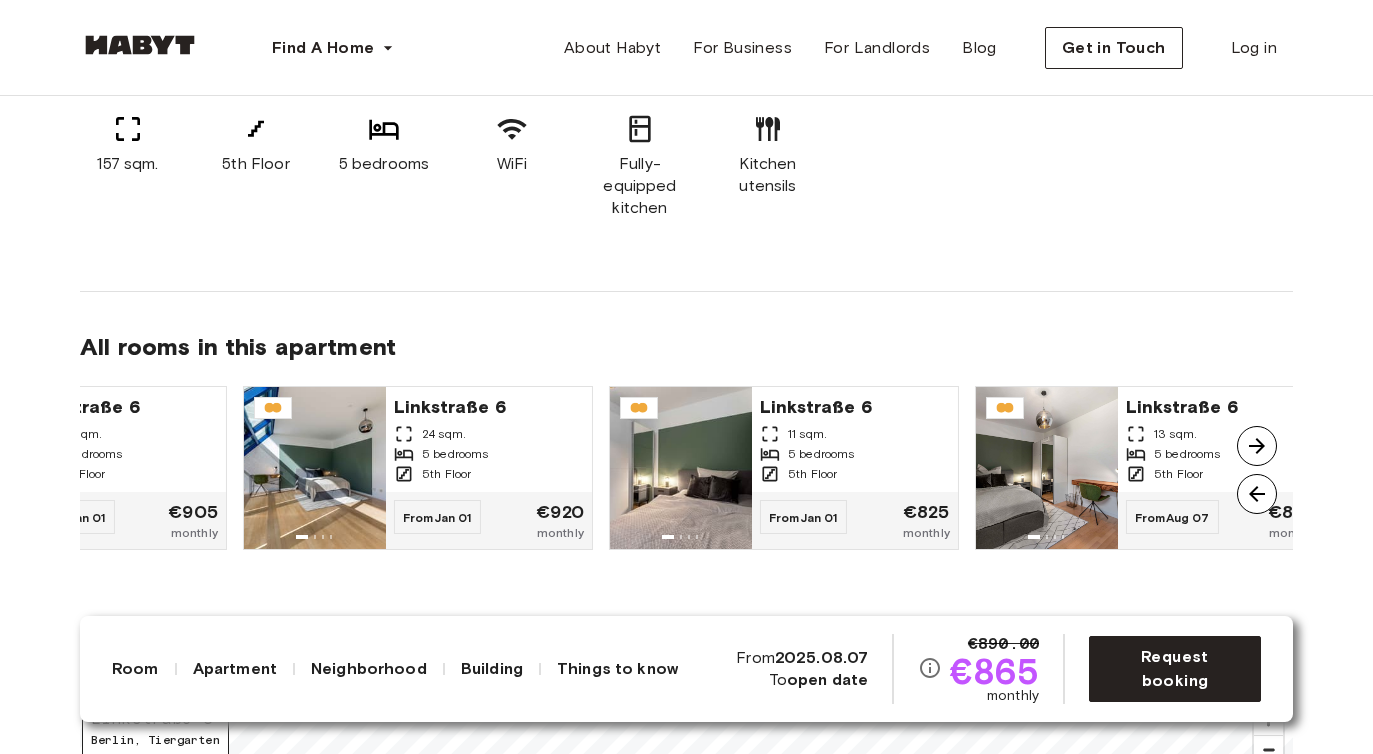 click at bounding box center [1257, 446] 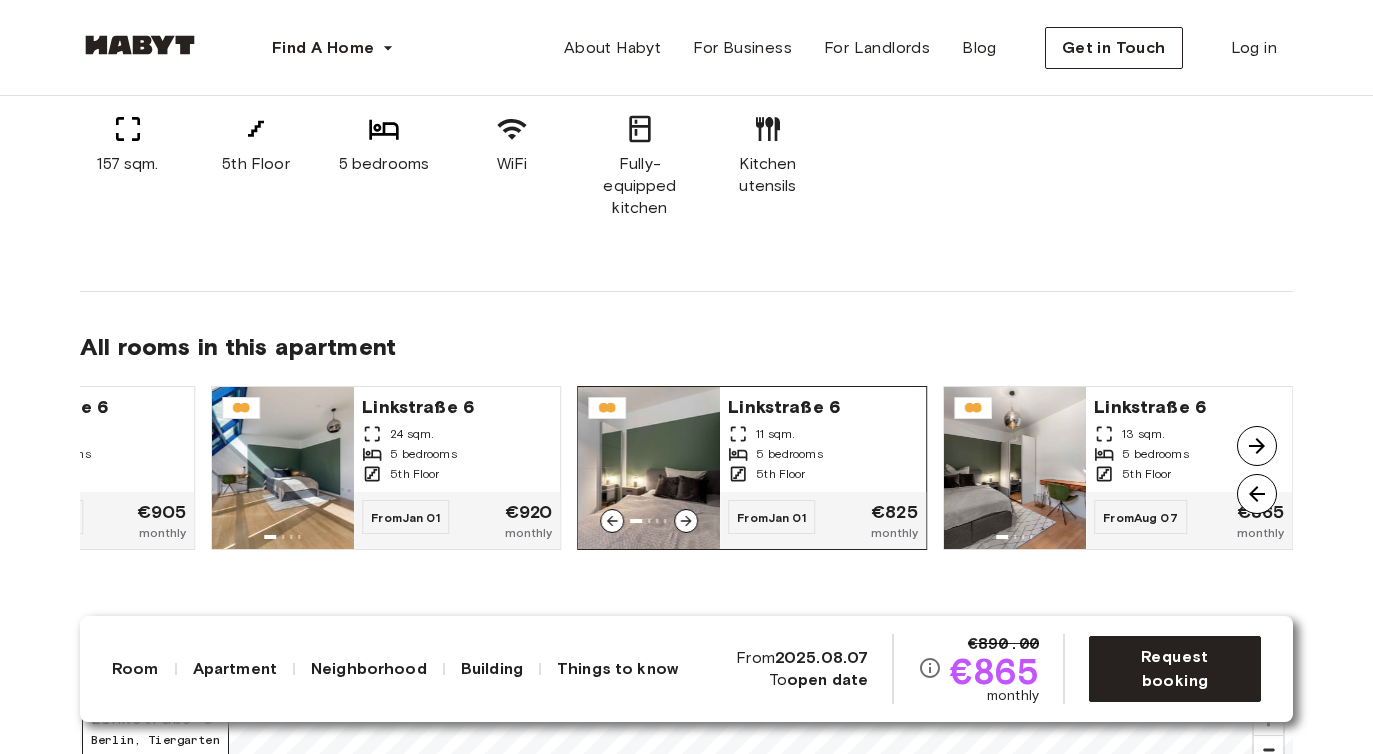 click on "11 sqm." at bounding box center (823, 434) 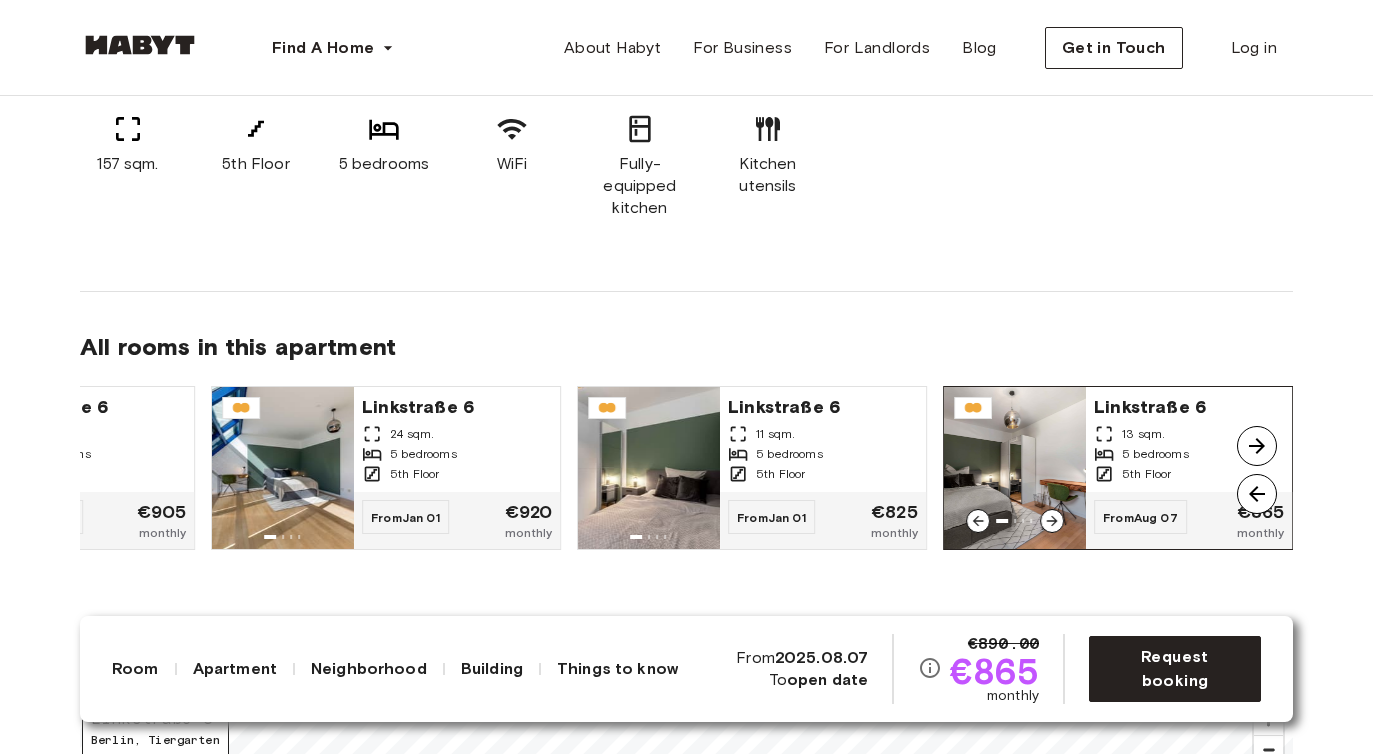 click on "13 sqm." at bounding box center (1143, 434) 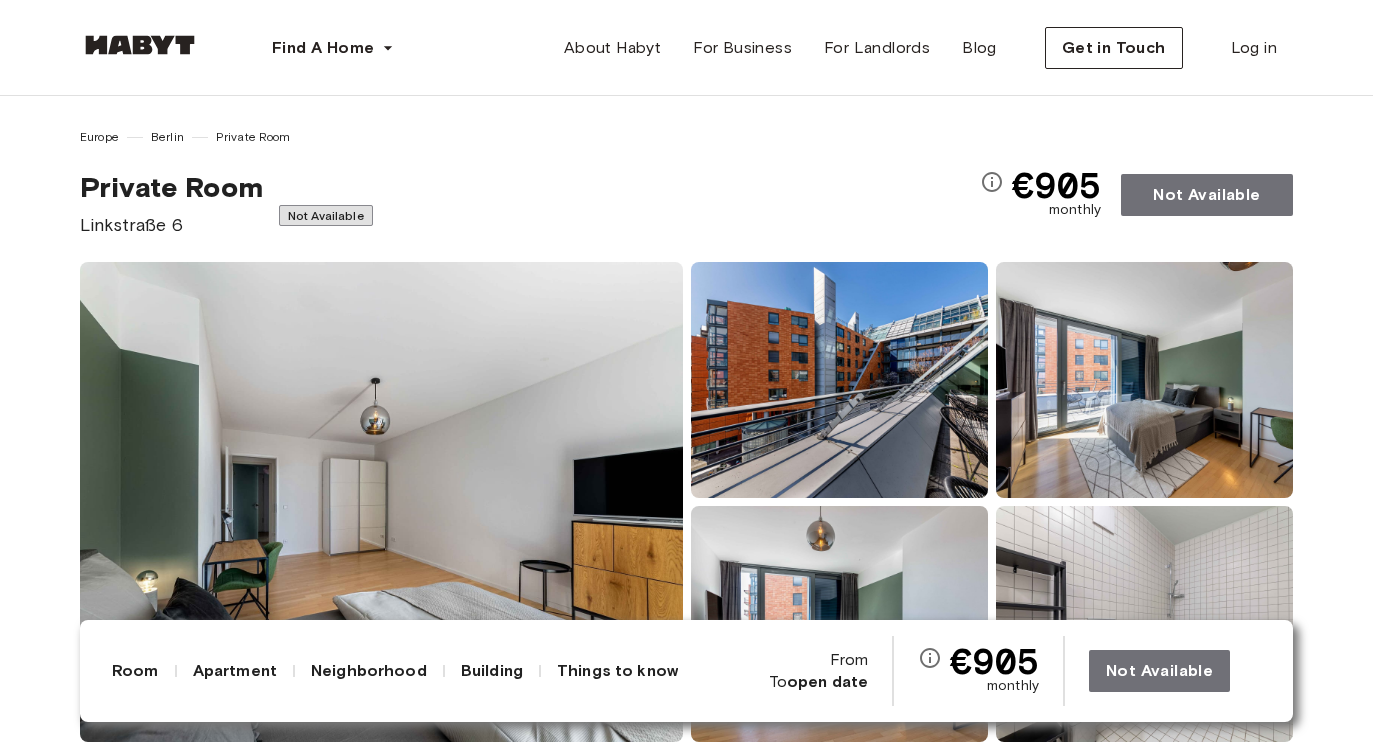 scroll, scrollTop: 0, scrollLeft: 0, axis: both 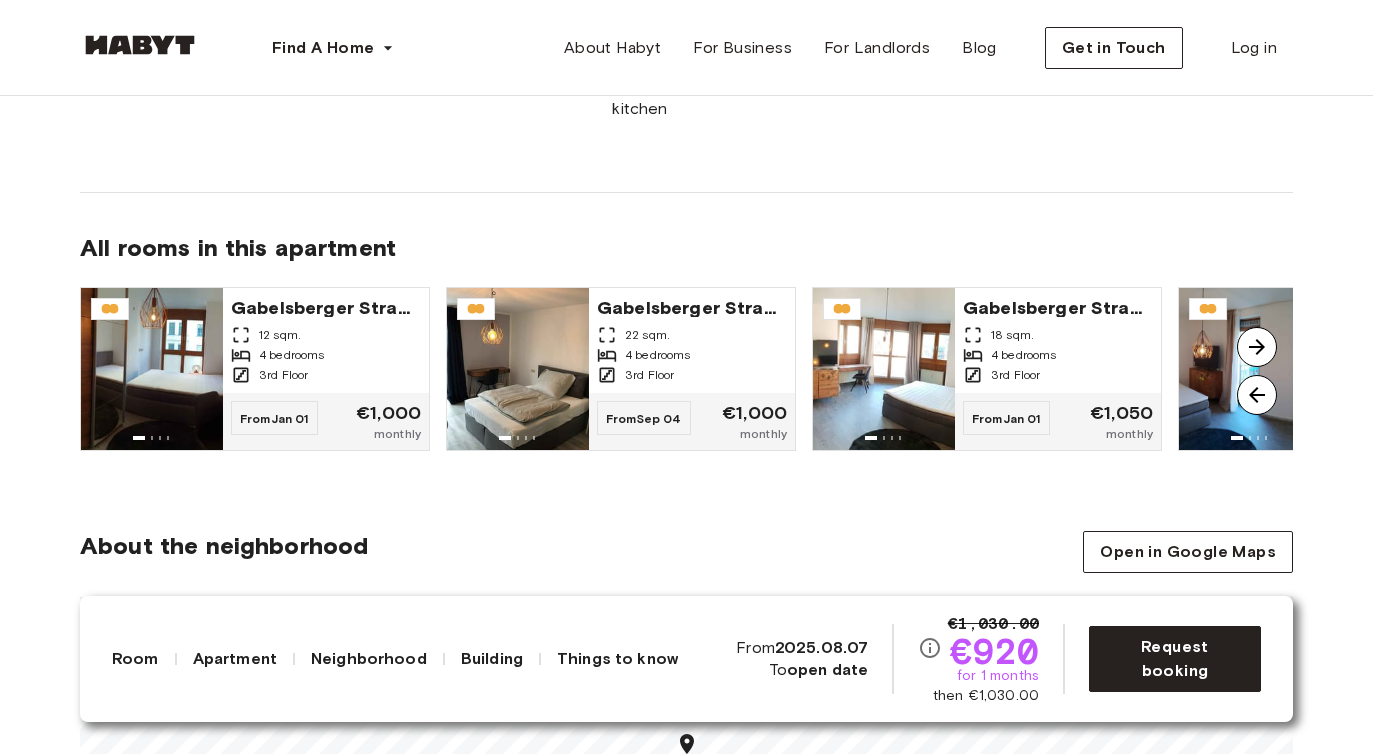 click at bounding box center (1257, 347) 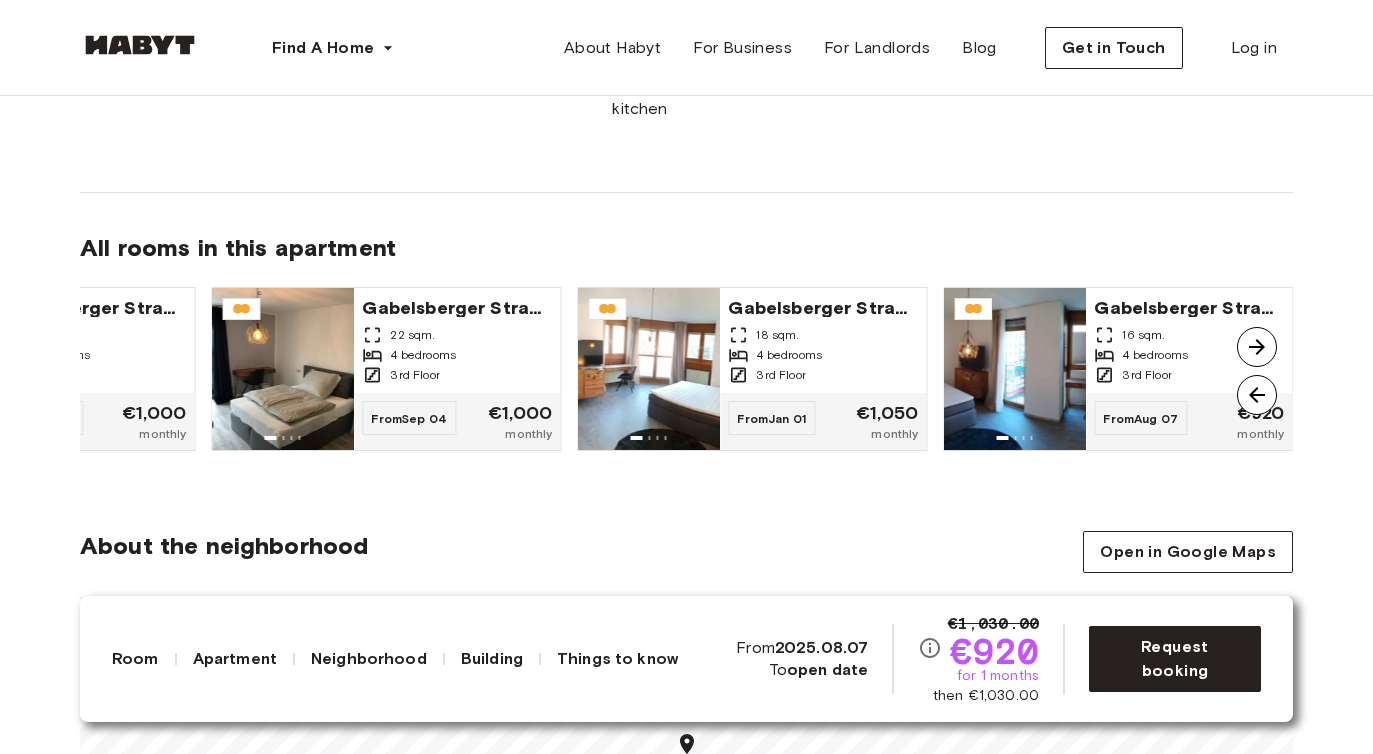 click at bounding box center (1257, 347) 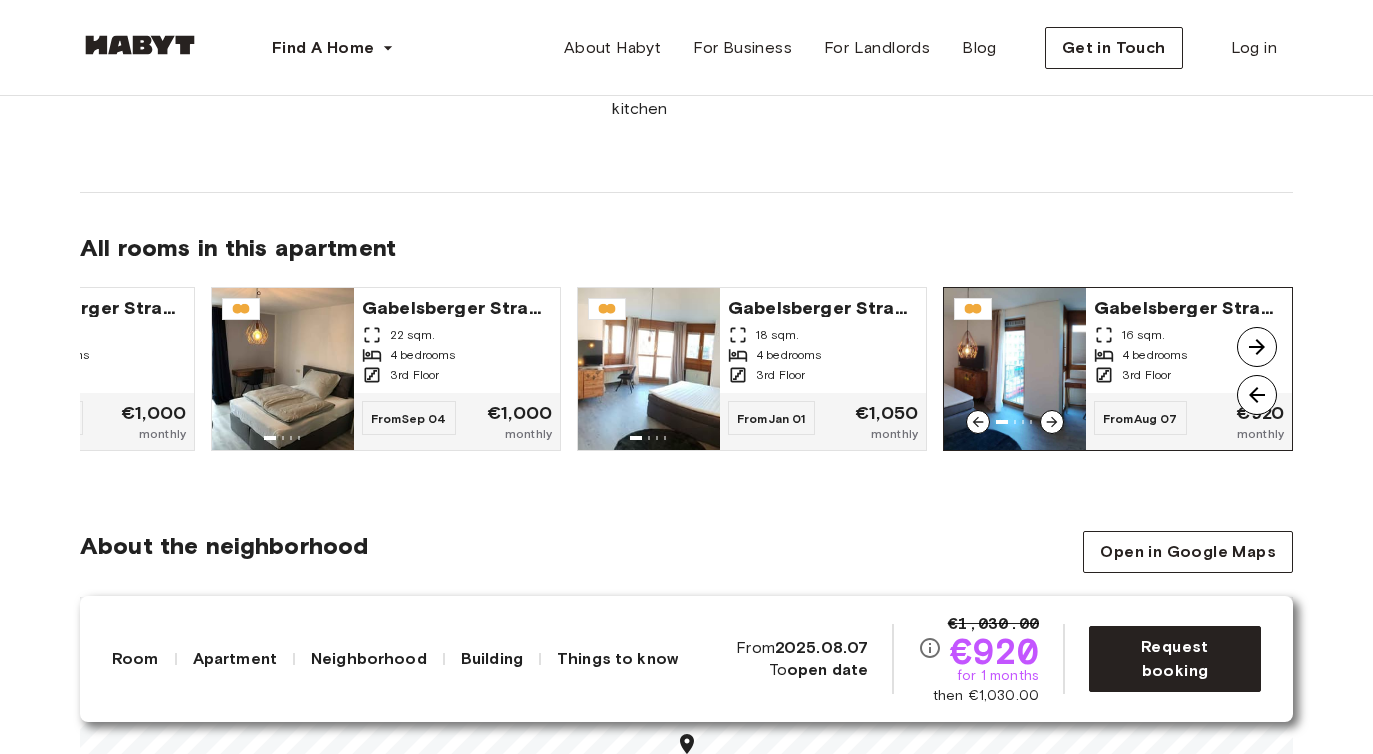 click on "16 sqm." at bounding box center (1143, 335) 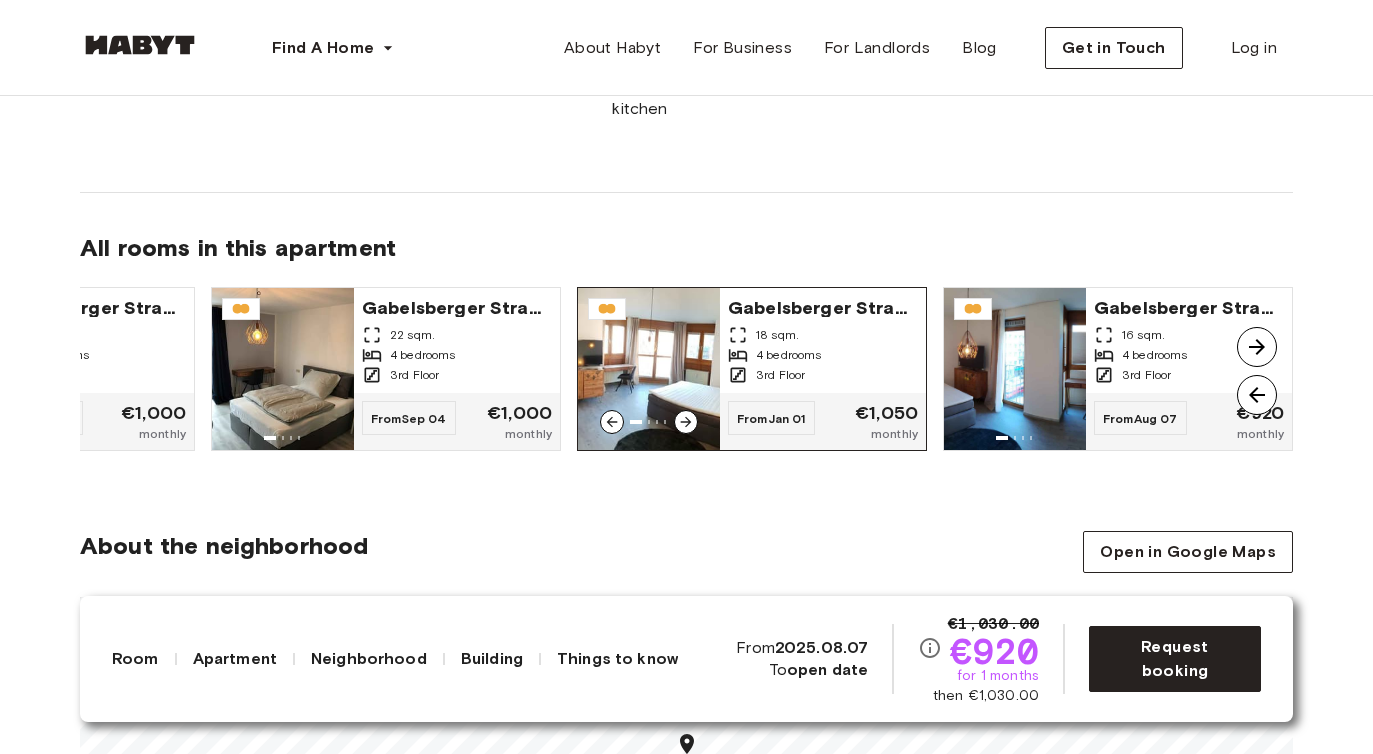 click on "4 bedrooms" at bounding box center (789, 355) 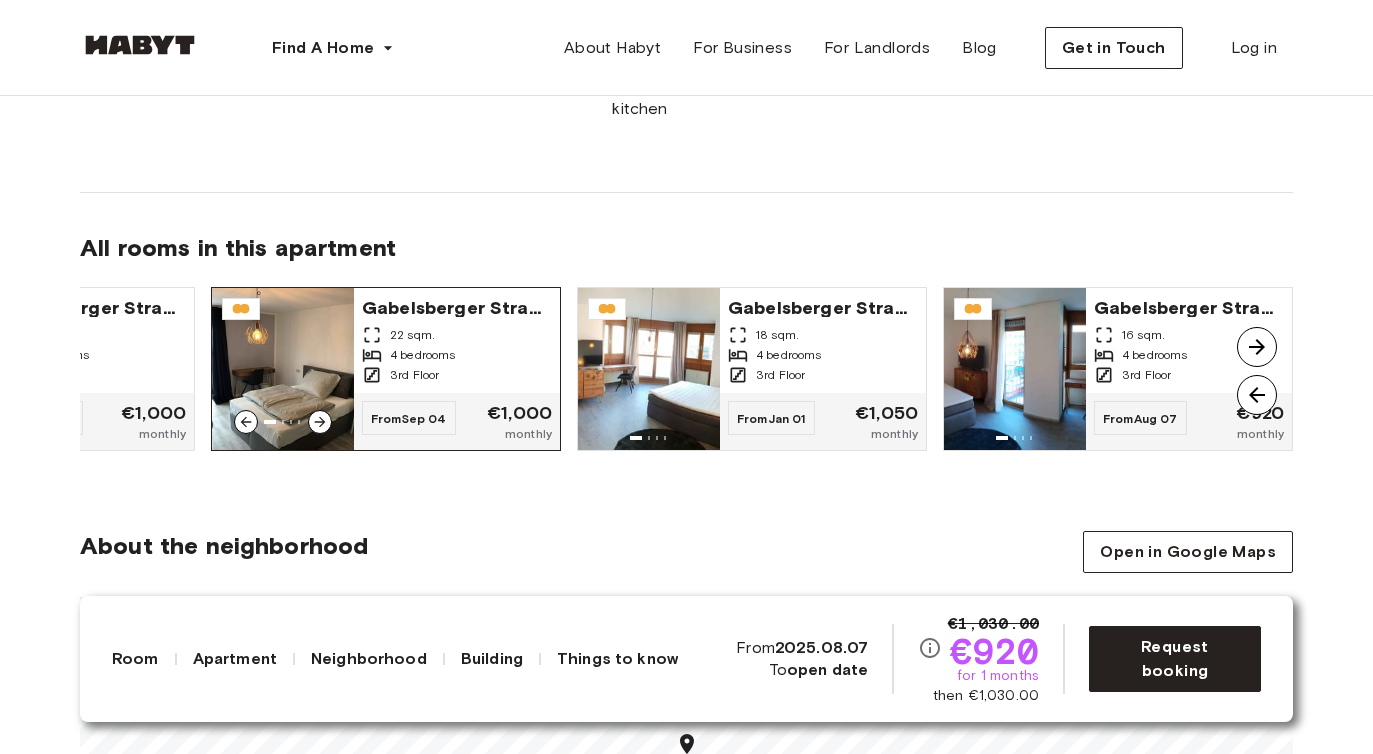 click on "22 sqm." at bounding box center (457, 335) 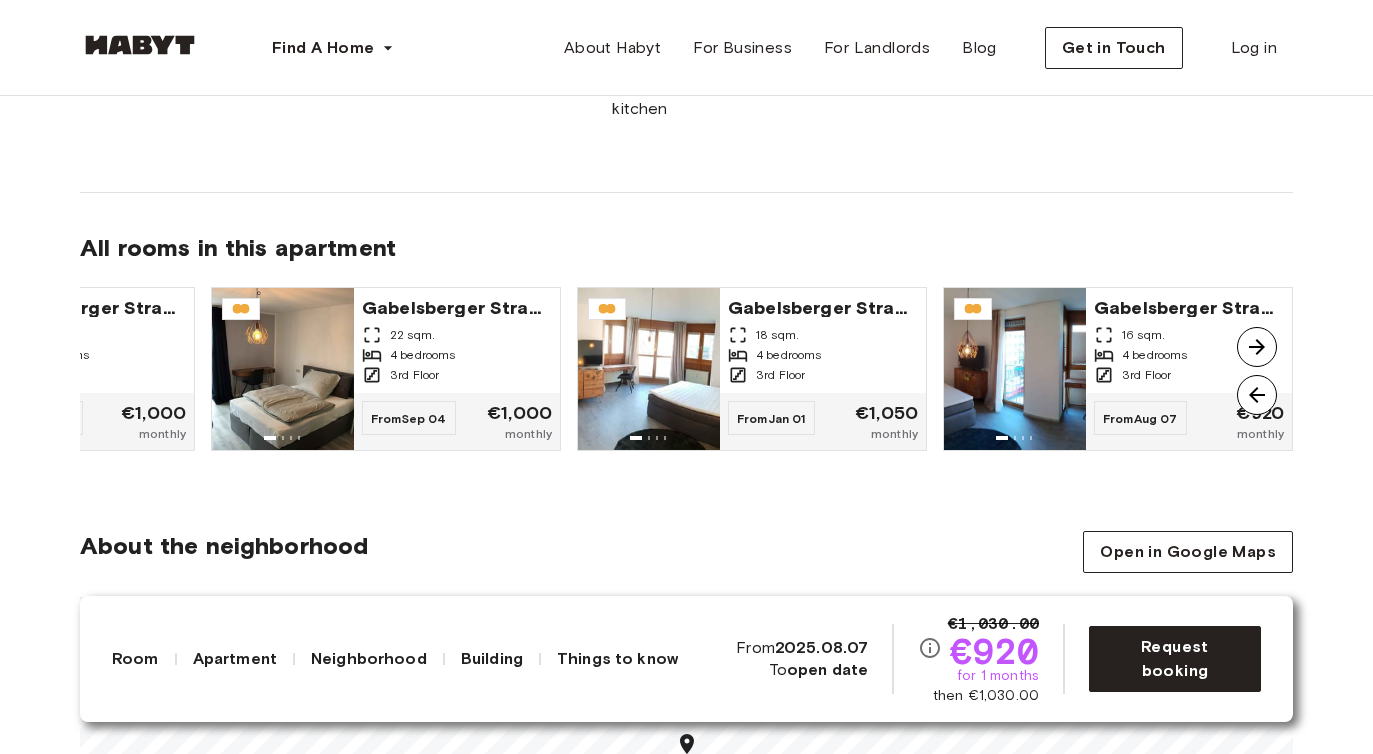 click at bounding box center (1257, 395) 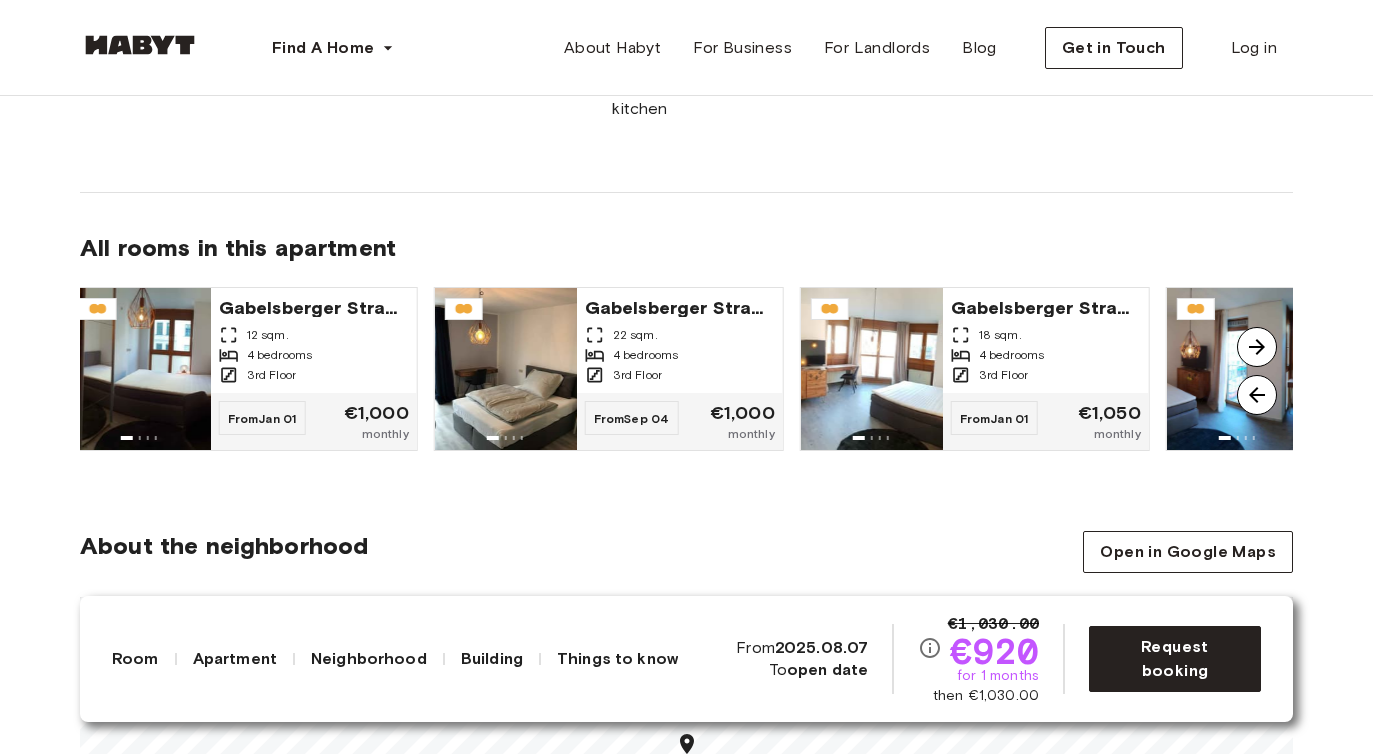 click at bounding box center (1257, 395) 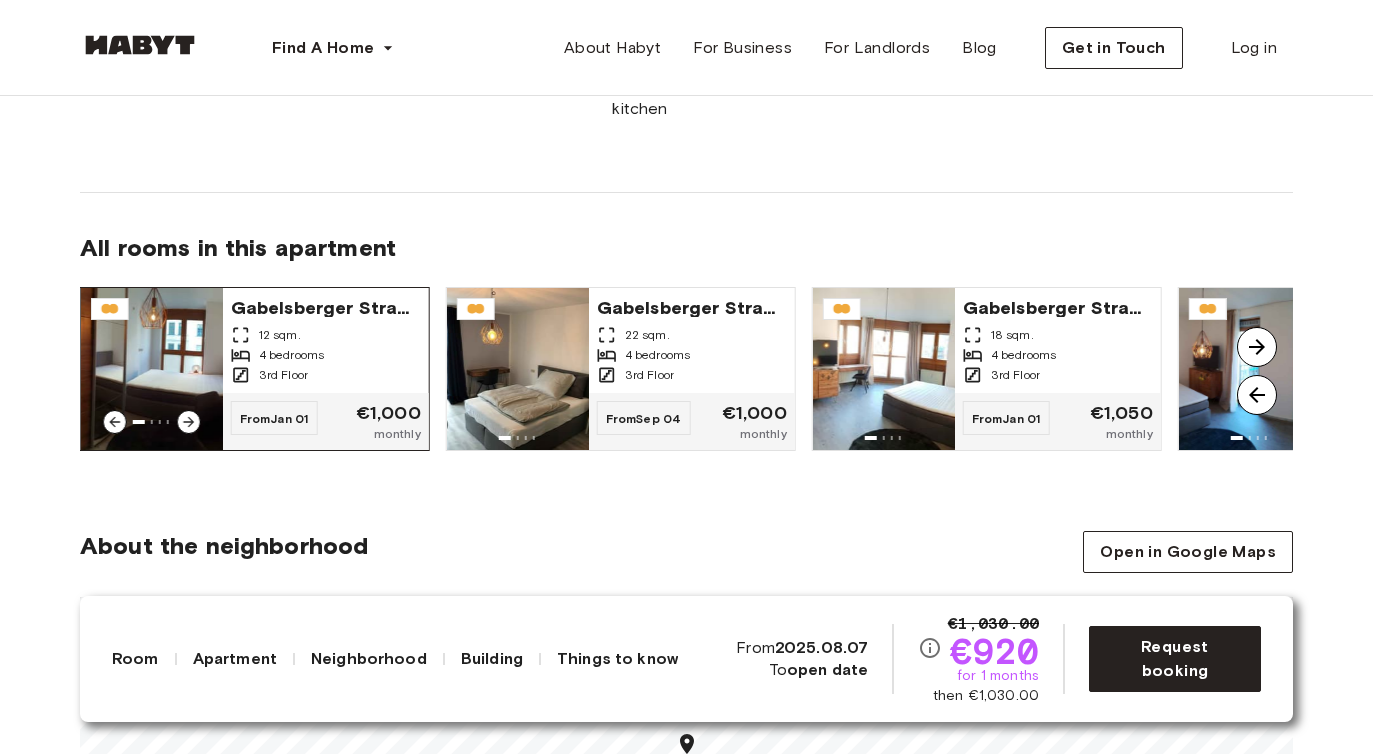 click on "12 sqm." at bounding box center (326, 335) 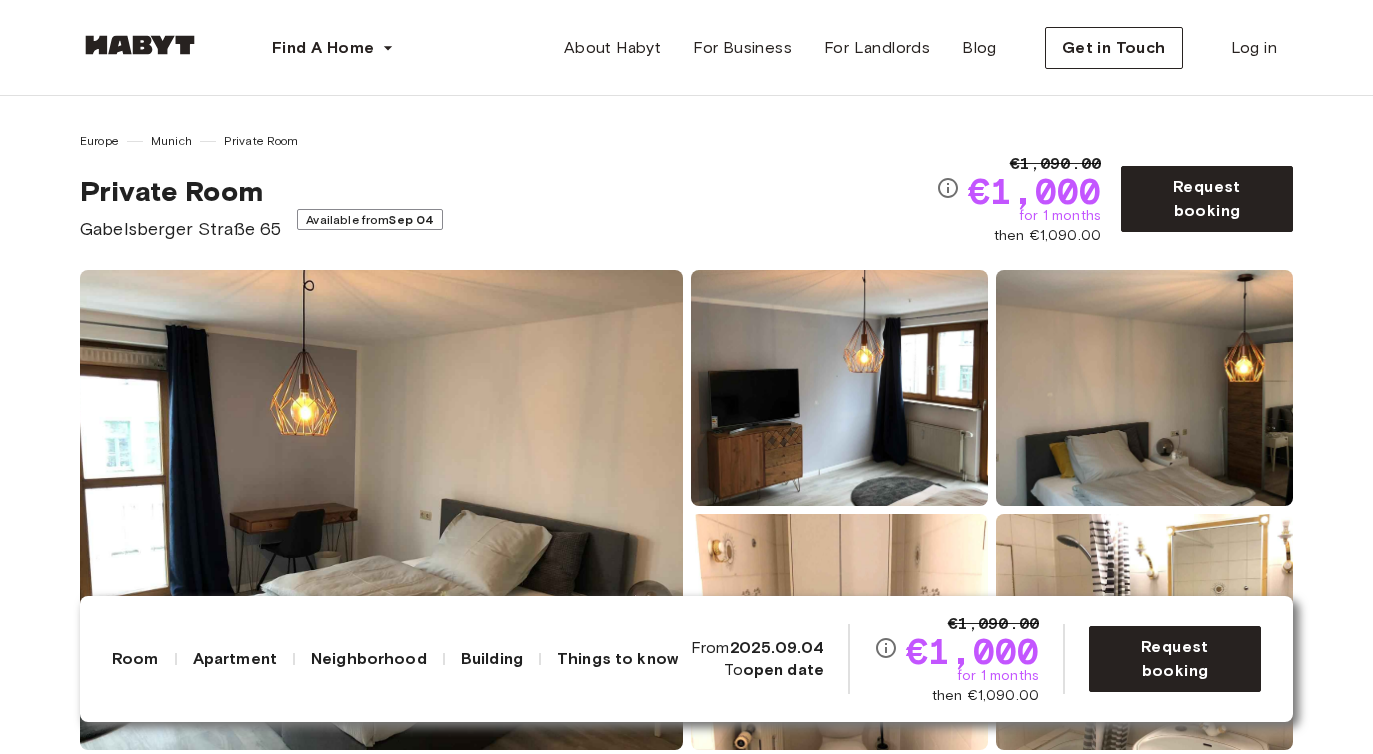 scroll, scrollTop: 0, scrollLeft: 0, axis: both 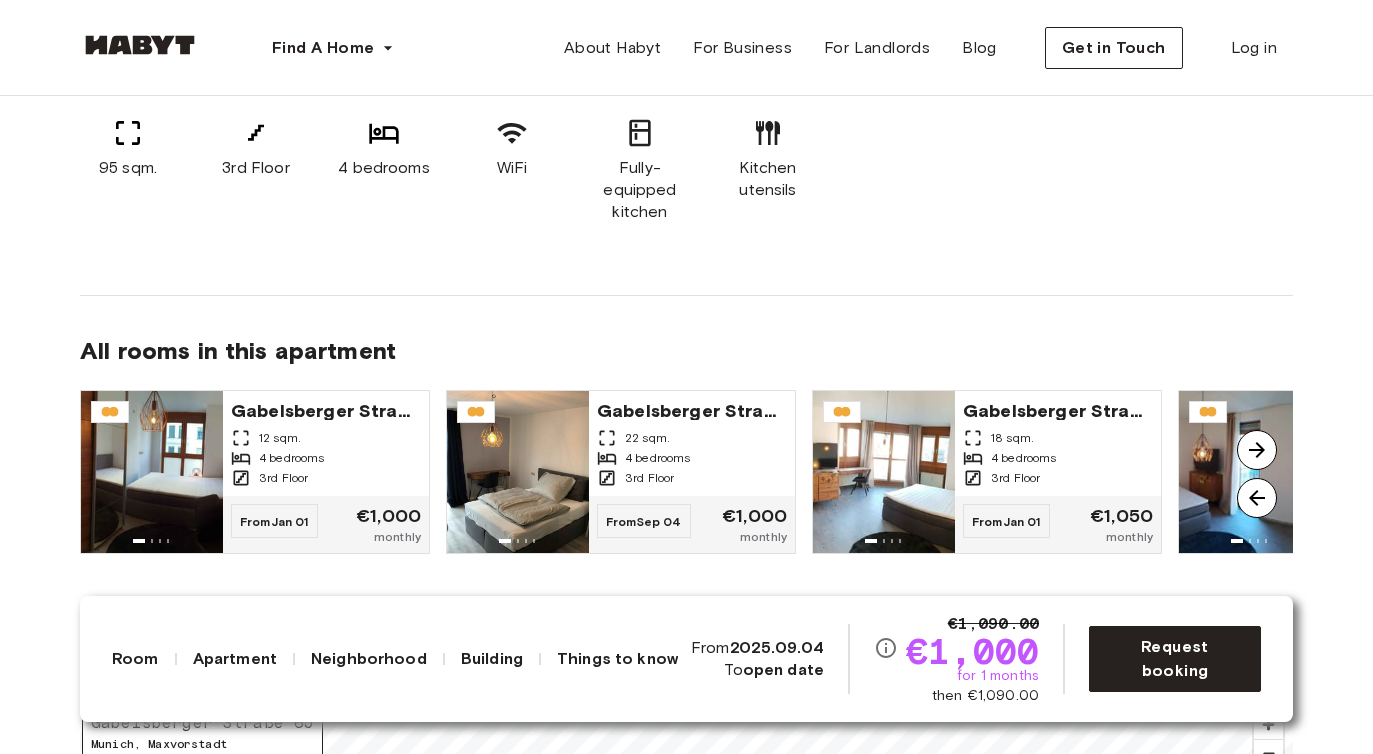 click at bounding box center (1257, 450) 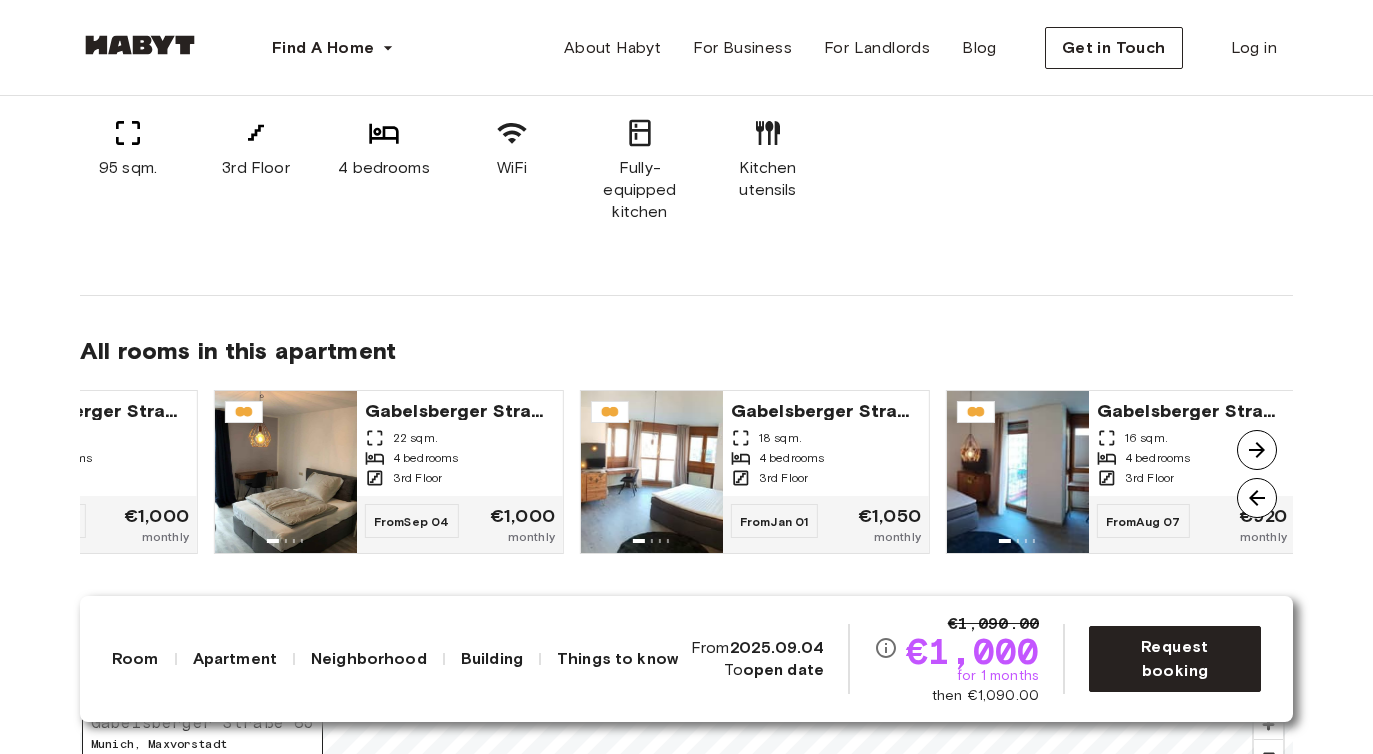 click at bounding box center (1257, 450) 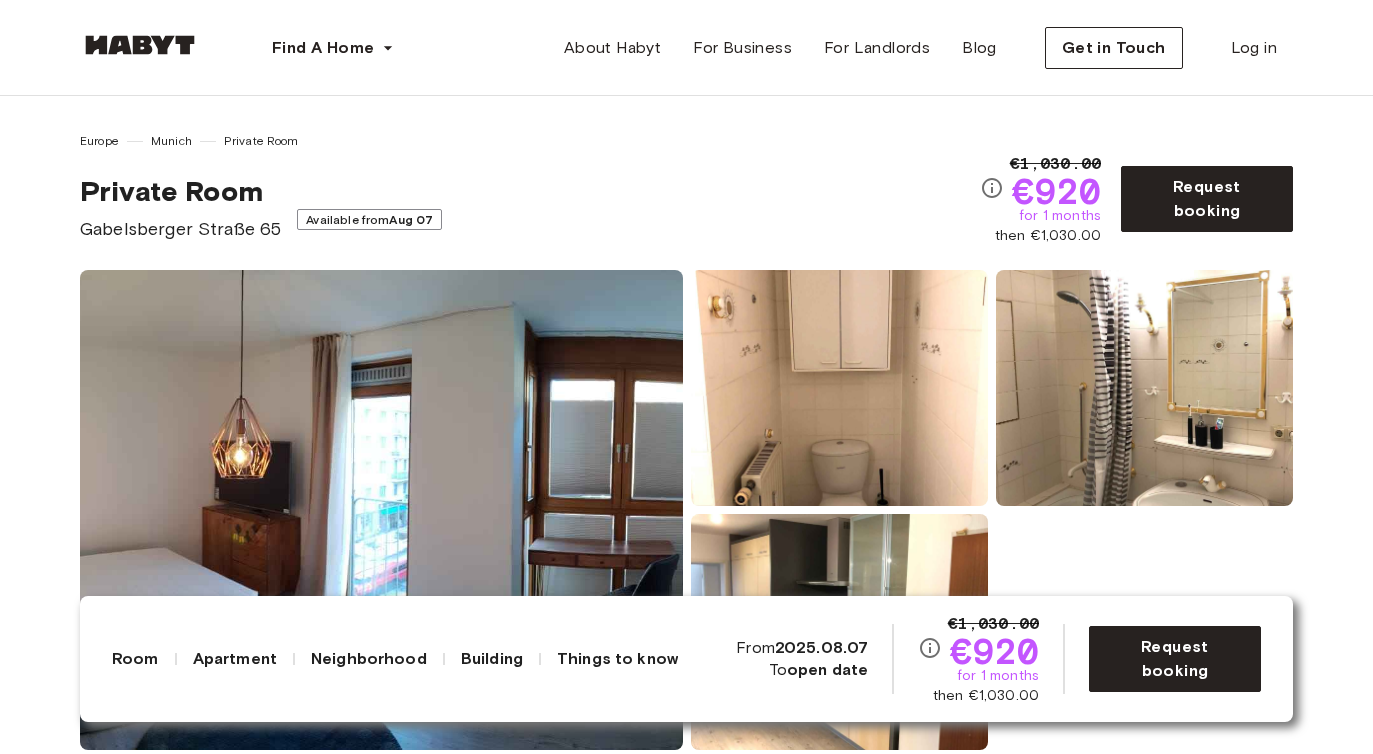scroll, scrollTop: 0, scrollLeft: 0, axis: both 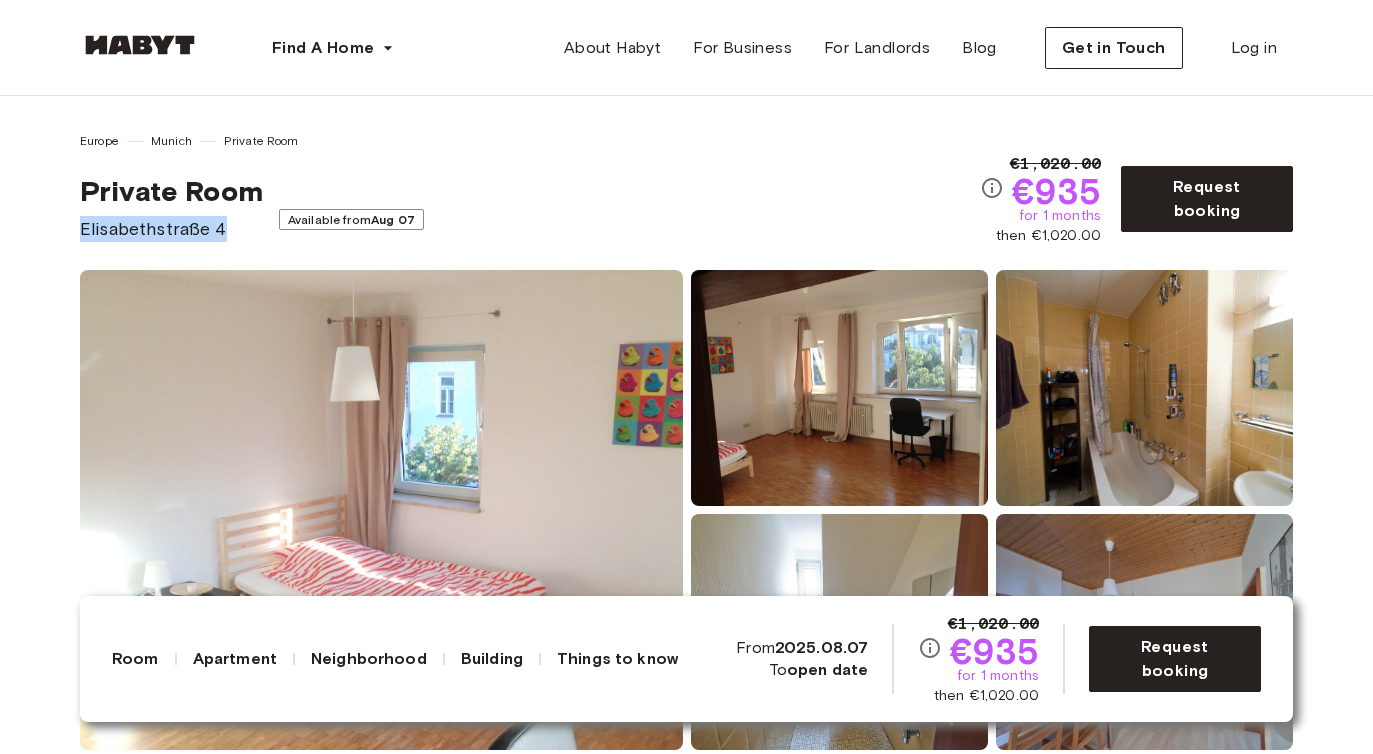 drag, startPoint x: 75, startPoint y: 230, endPoint x: 240, endPoint y: 232, distance: 165.01212 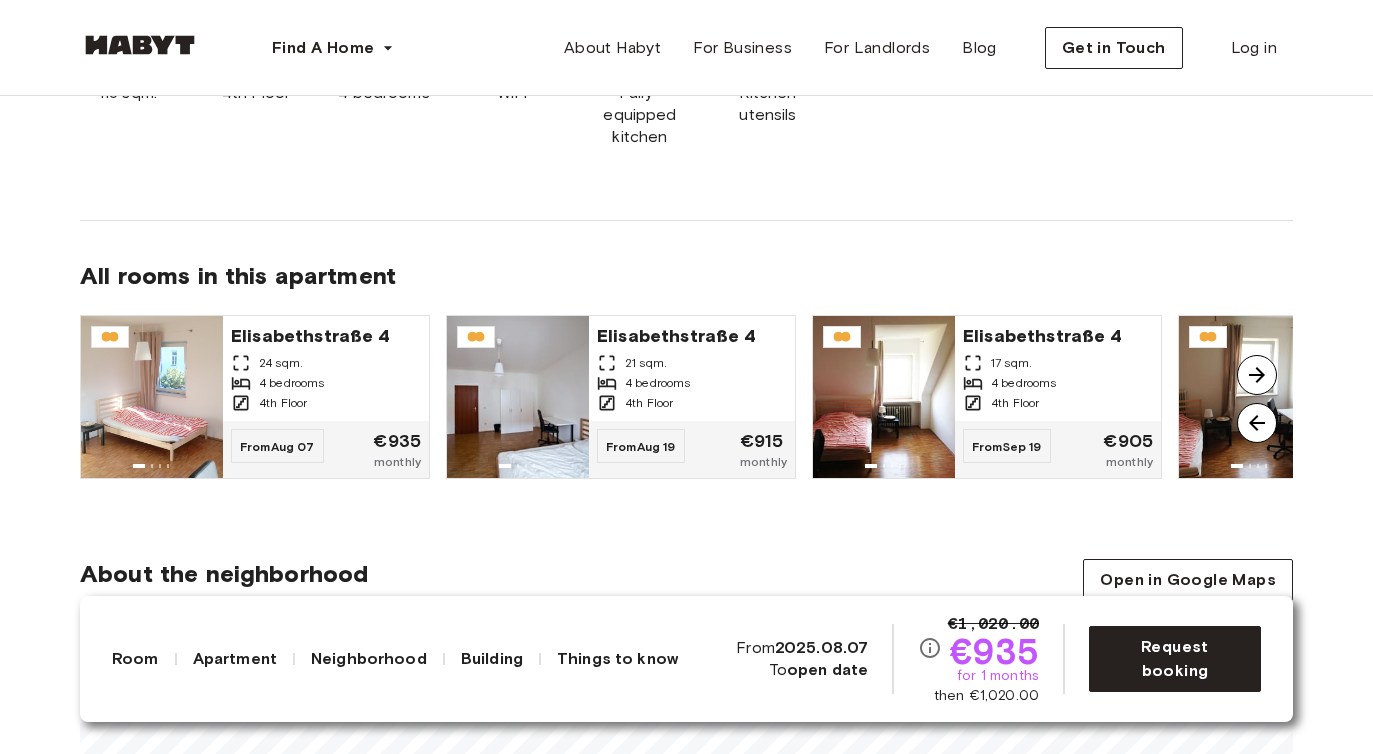 scroll, scrollTop: 1390, scrollLeft: 0, axis: vertical 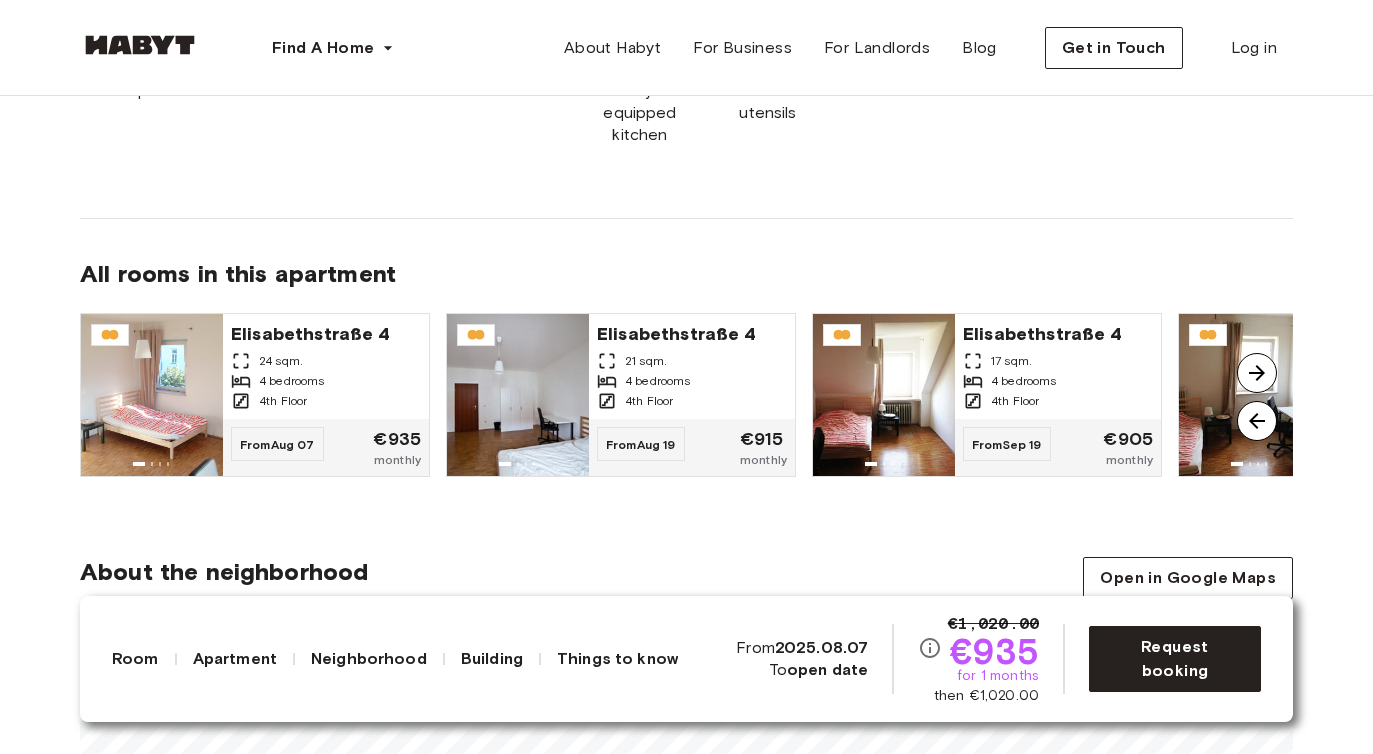 click at bounding box center [1257, 373] 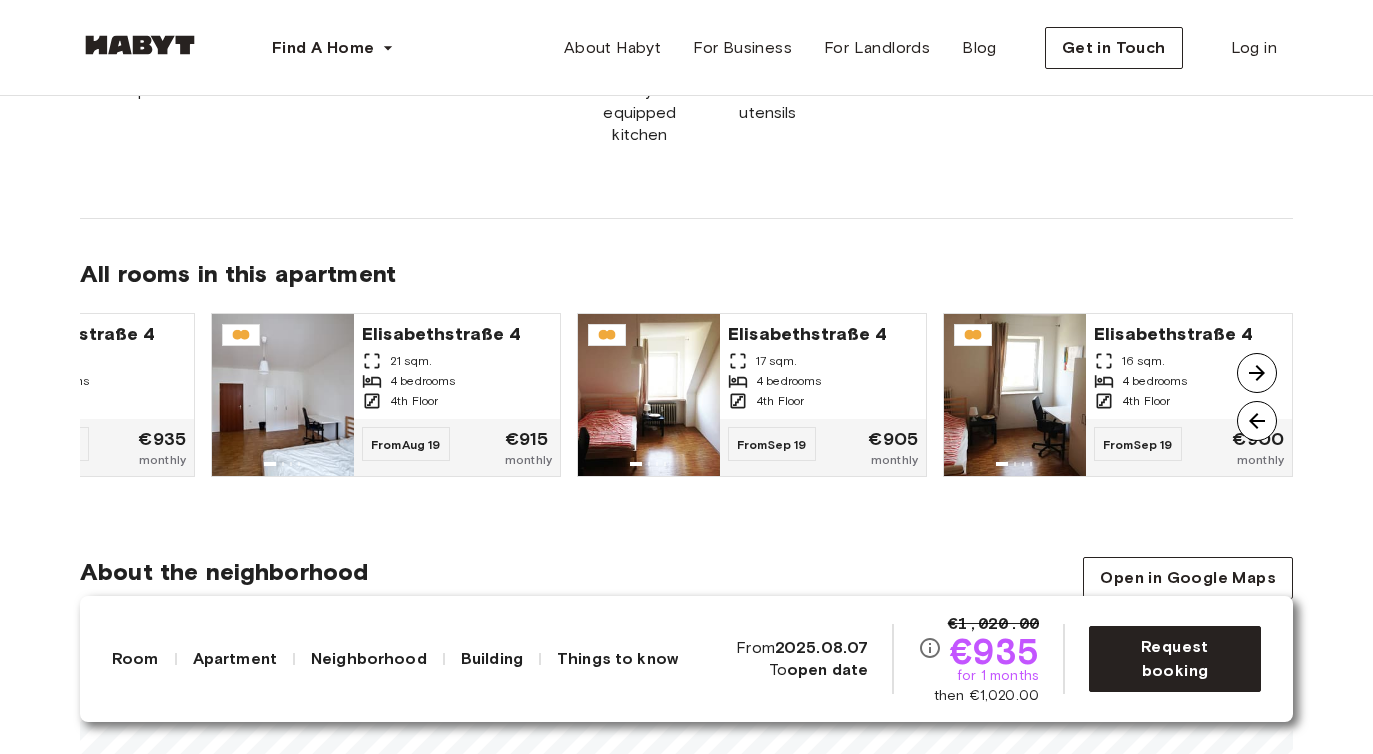 click at bounding box center [1257, 373] 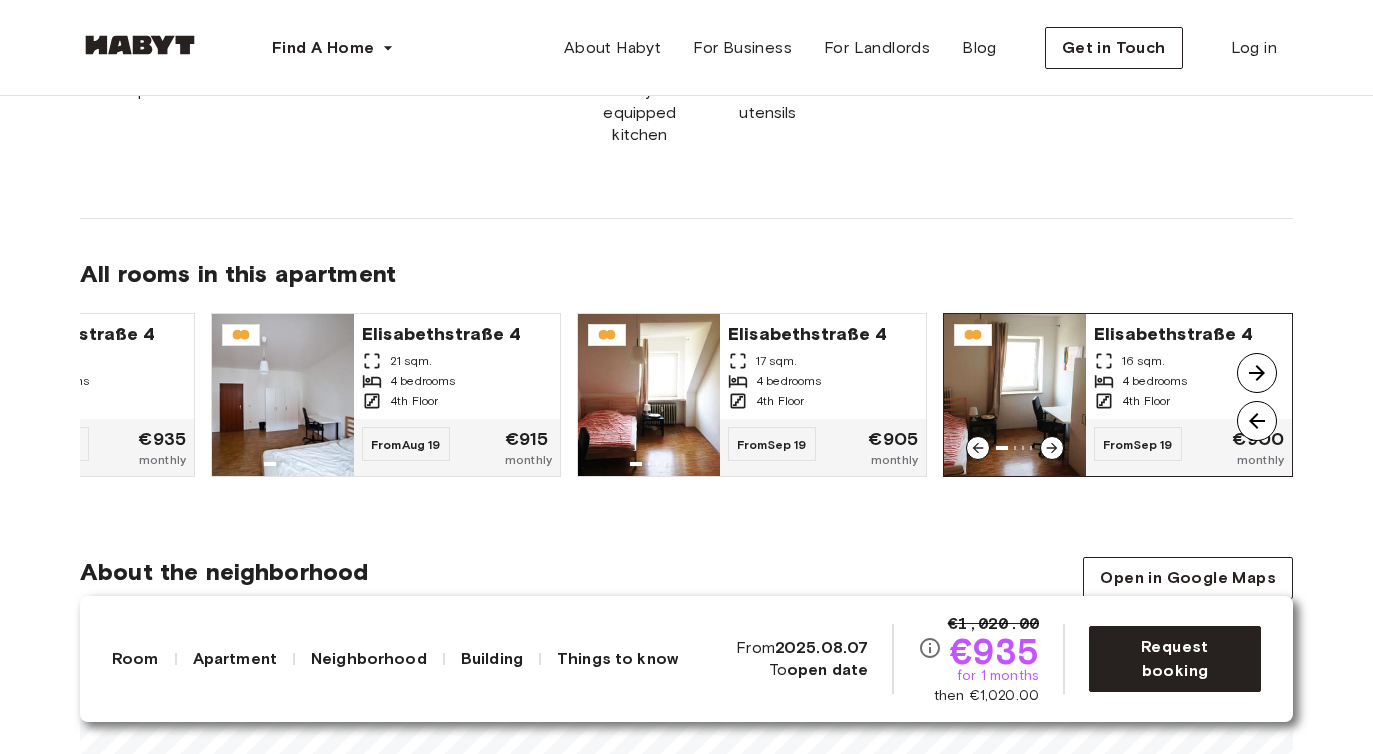 click on "4 bedrooms" at bounding box center (1155, 381) 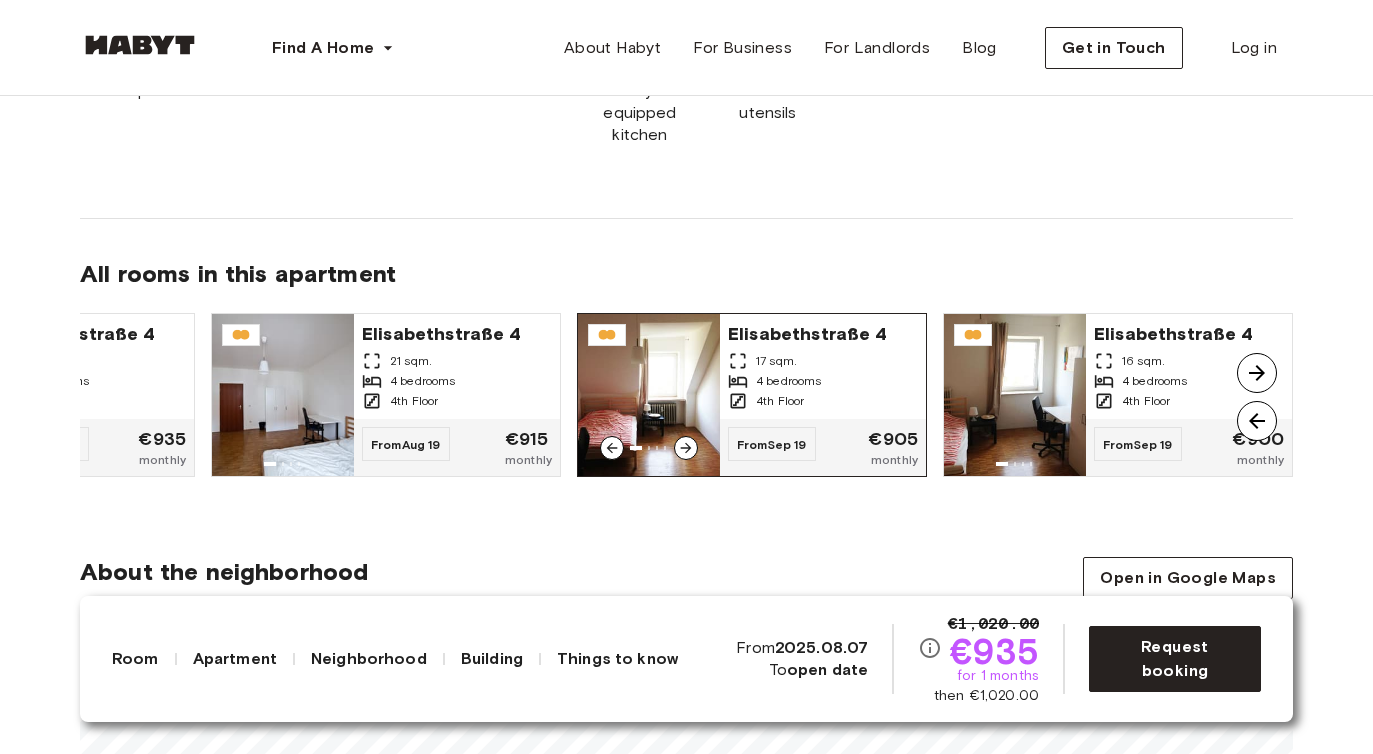 click on "17 sqm." at bounding box center [776, 361] 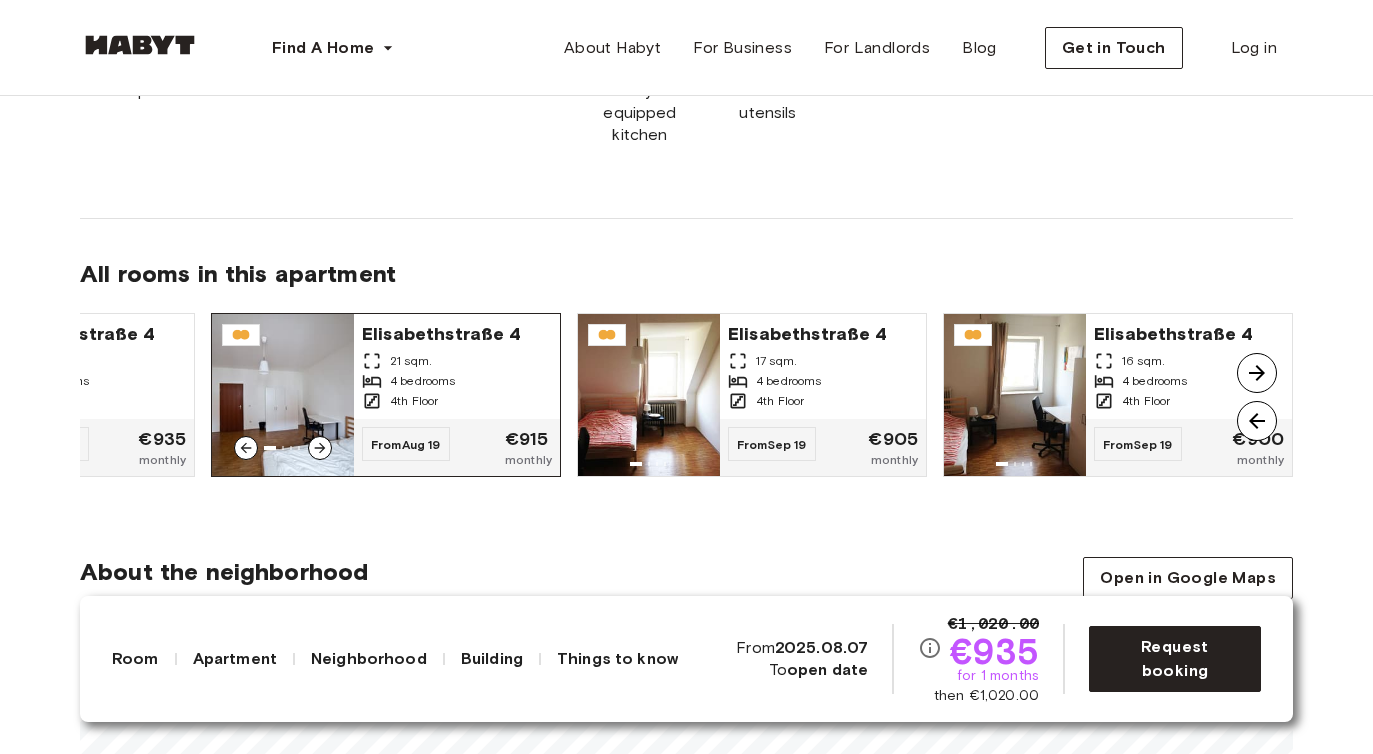 click on "4 bedrooms" at bounding box center (423, 381) 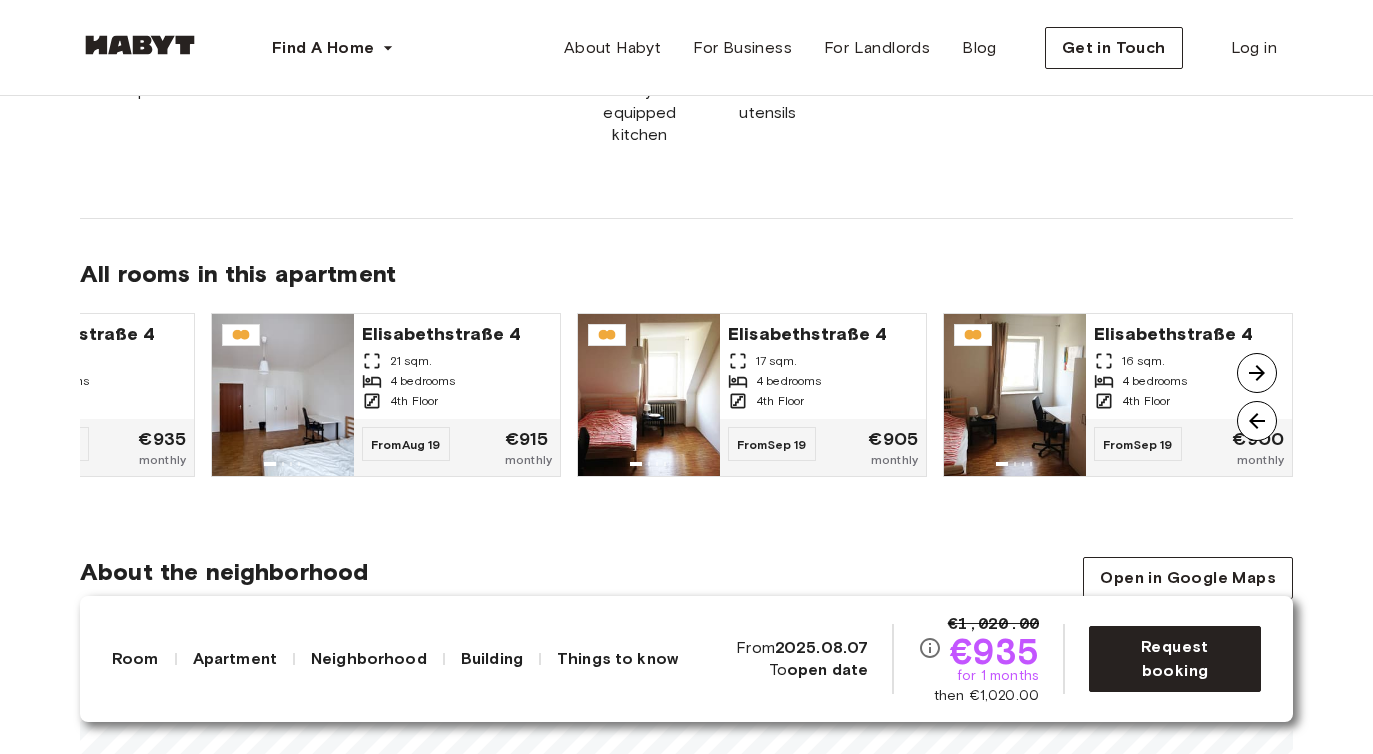 click at bounding box center [1257, 421] 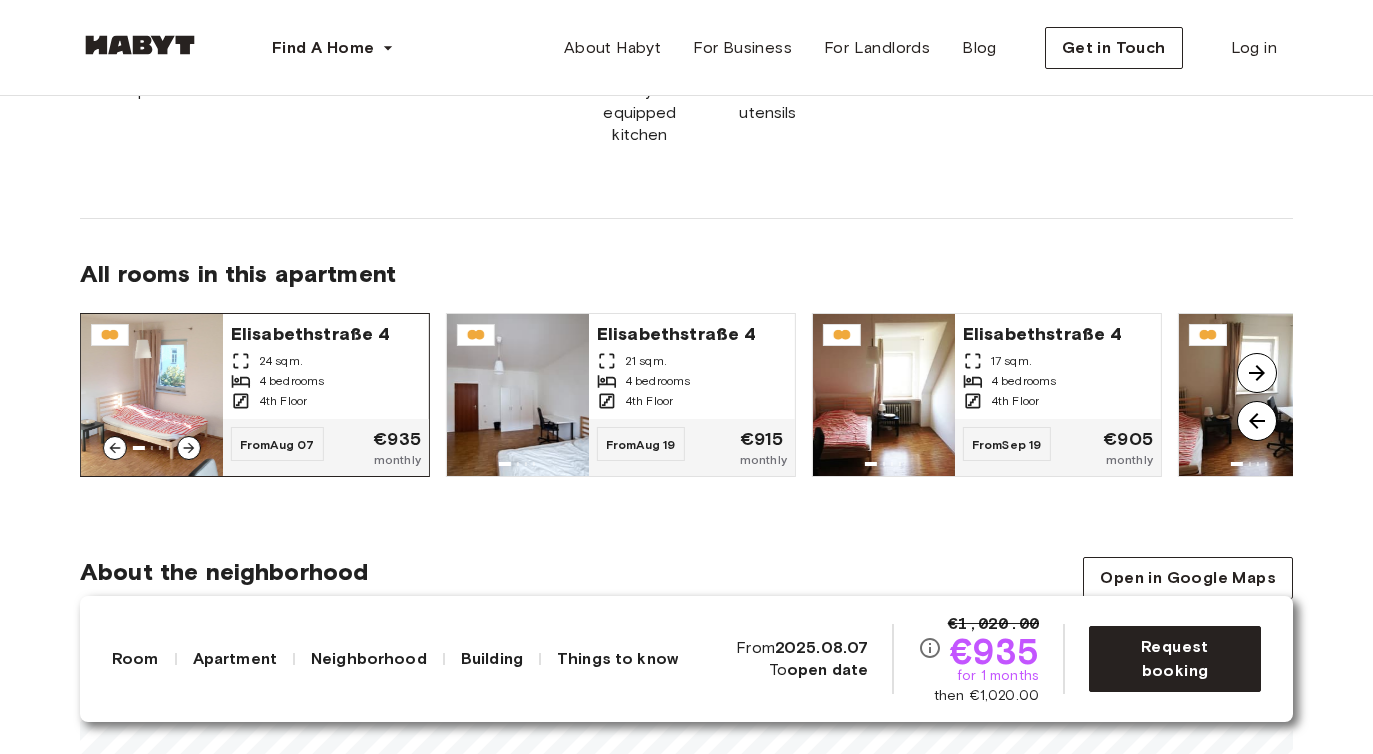 click on "4th Floor" at bounding box center (326, 401) 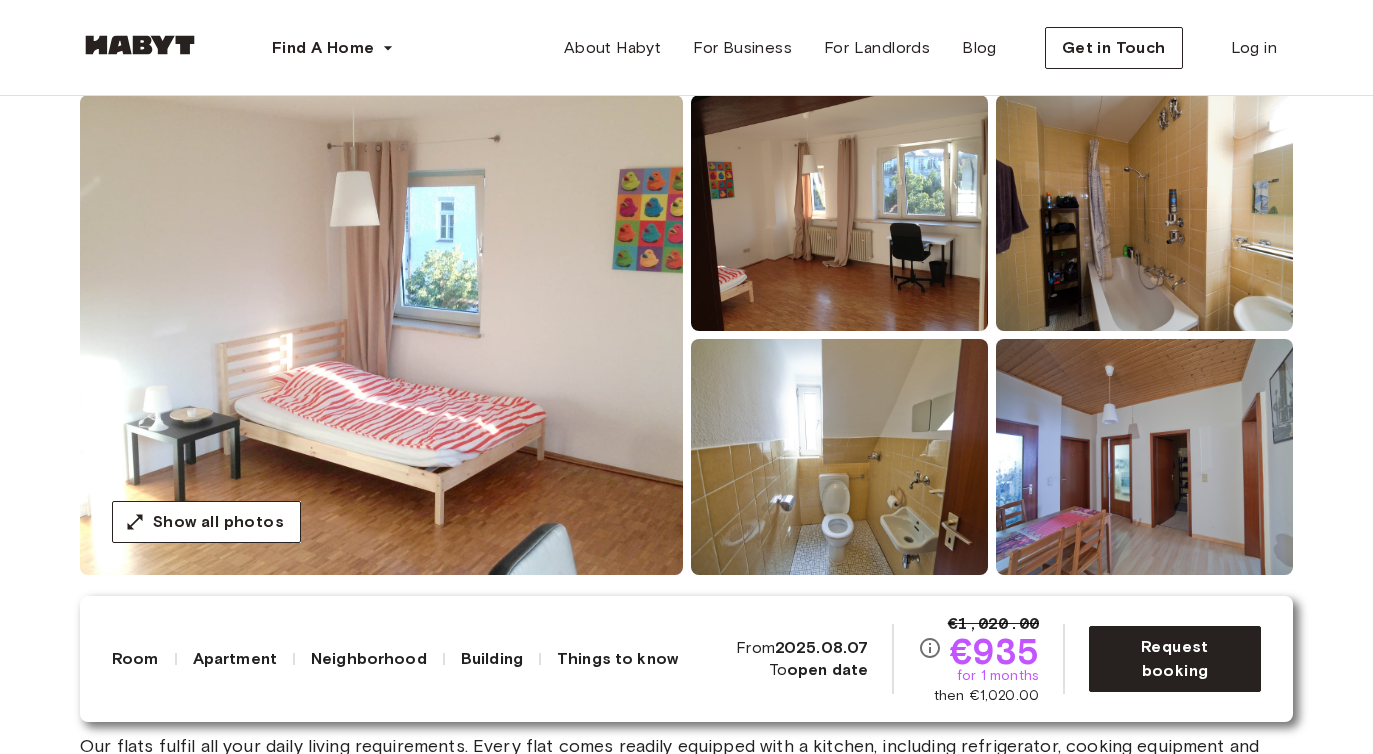 scroll, scrollTop: 0, scrollLeft: 0, axis: both 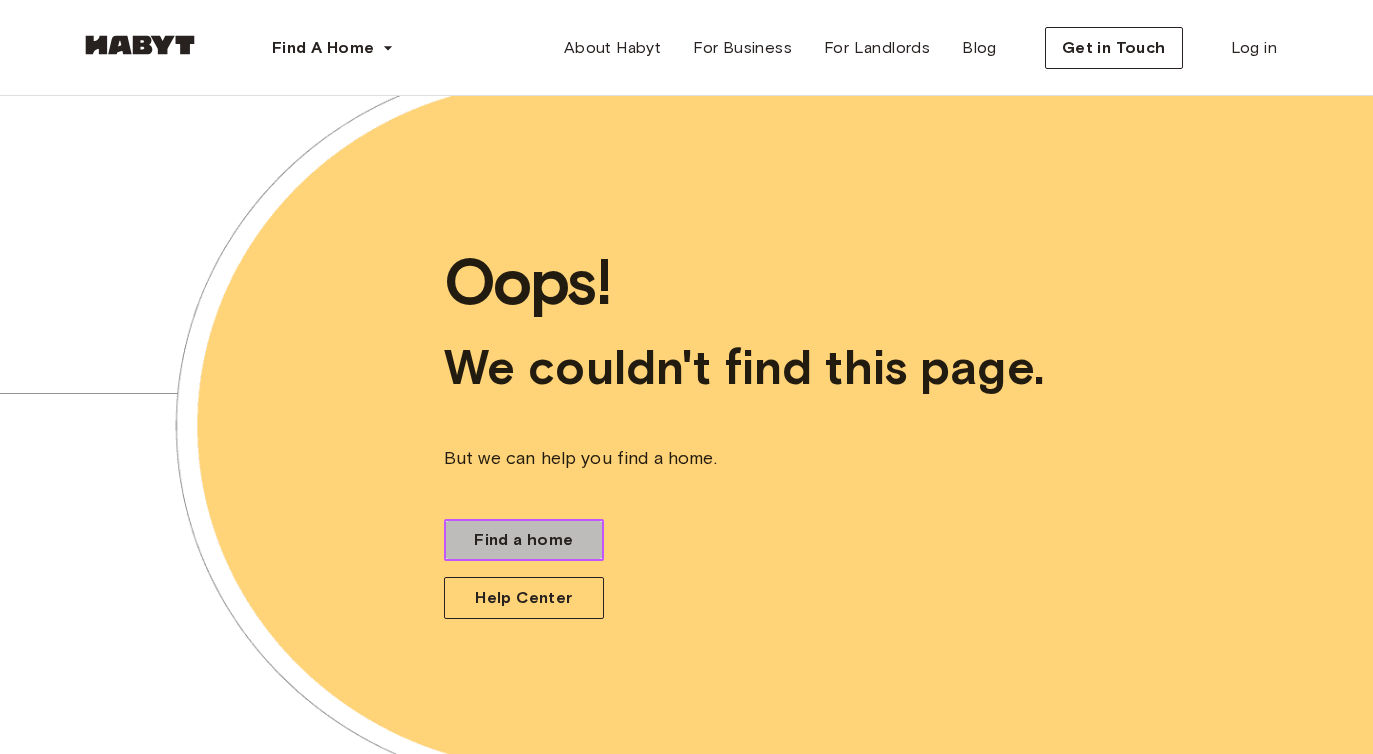 click on "Find a home" at bounding box center [523, 540] 